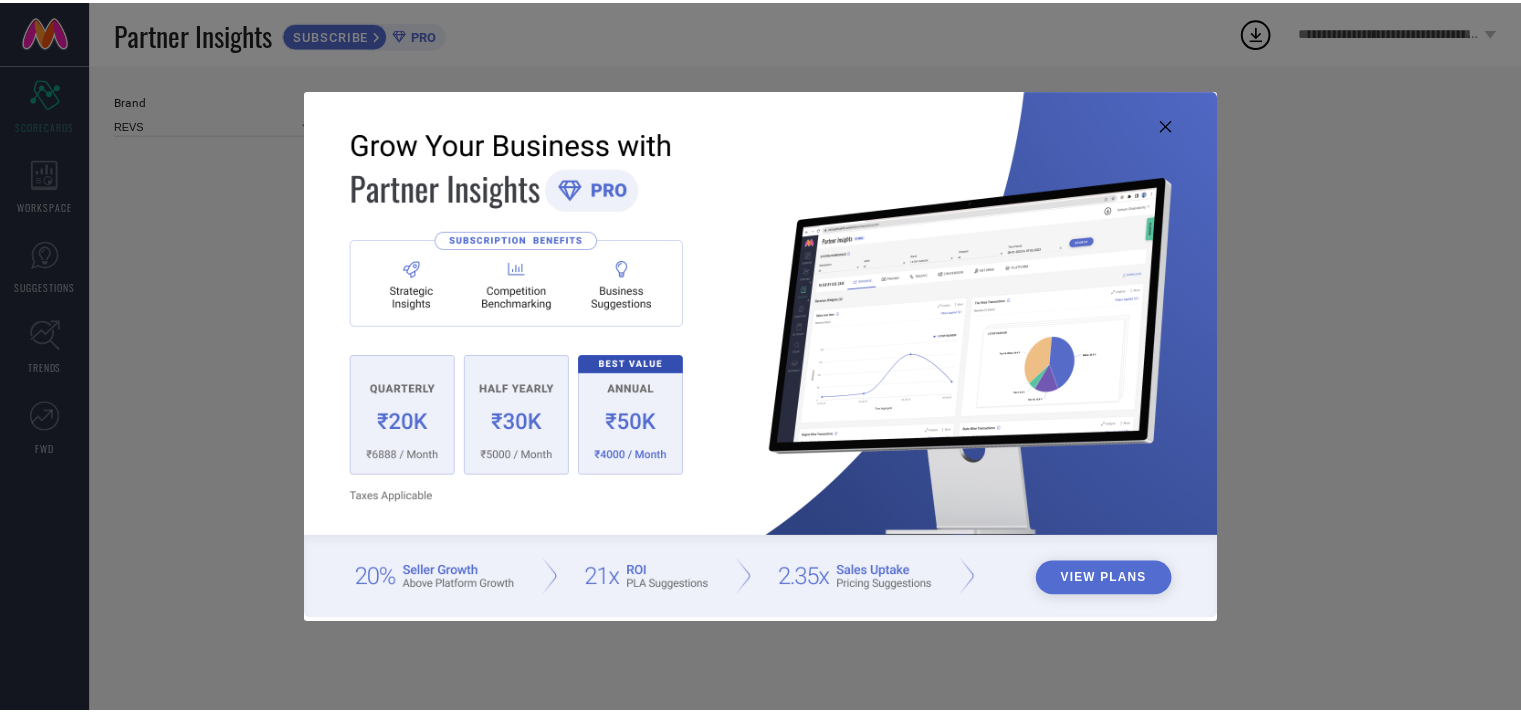 scroll, scrollTop: 0, scrollLeft: 0, axis: both 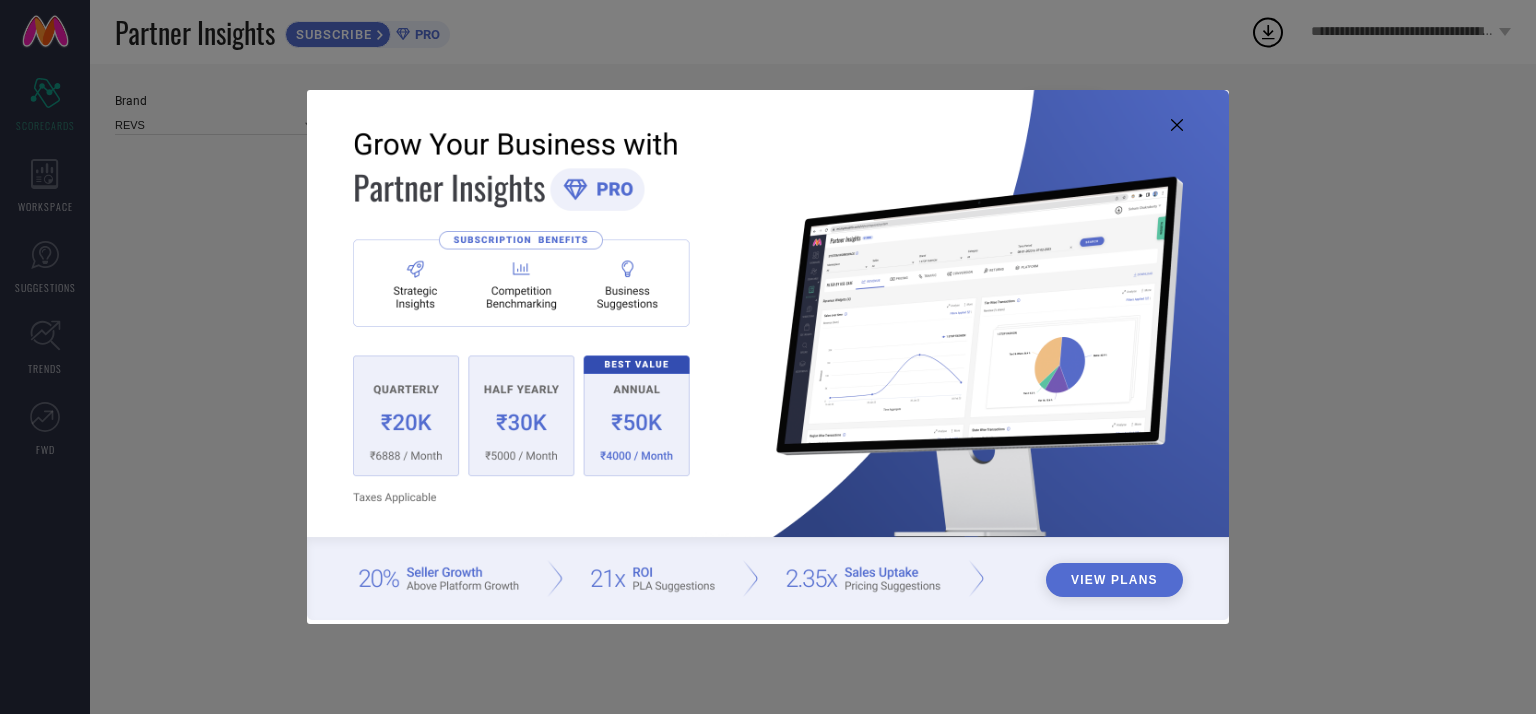 type on "All" 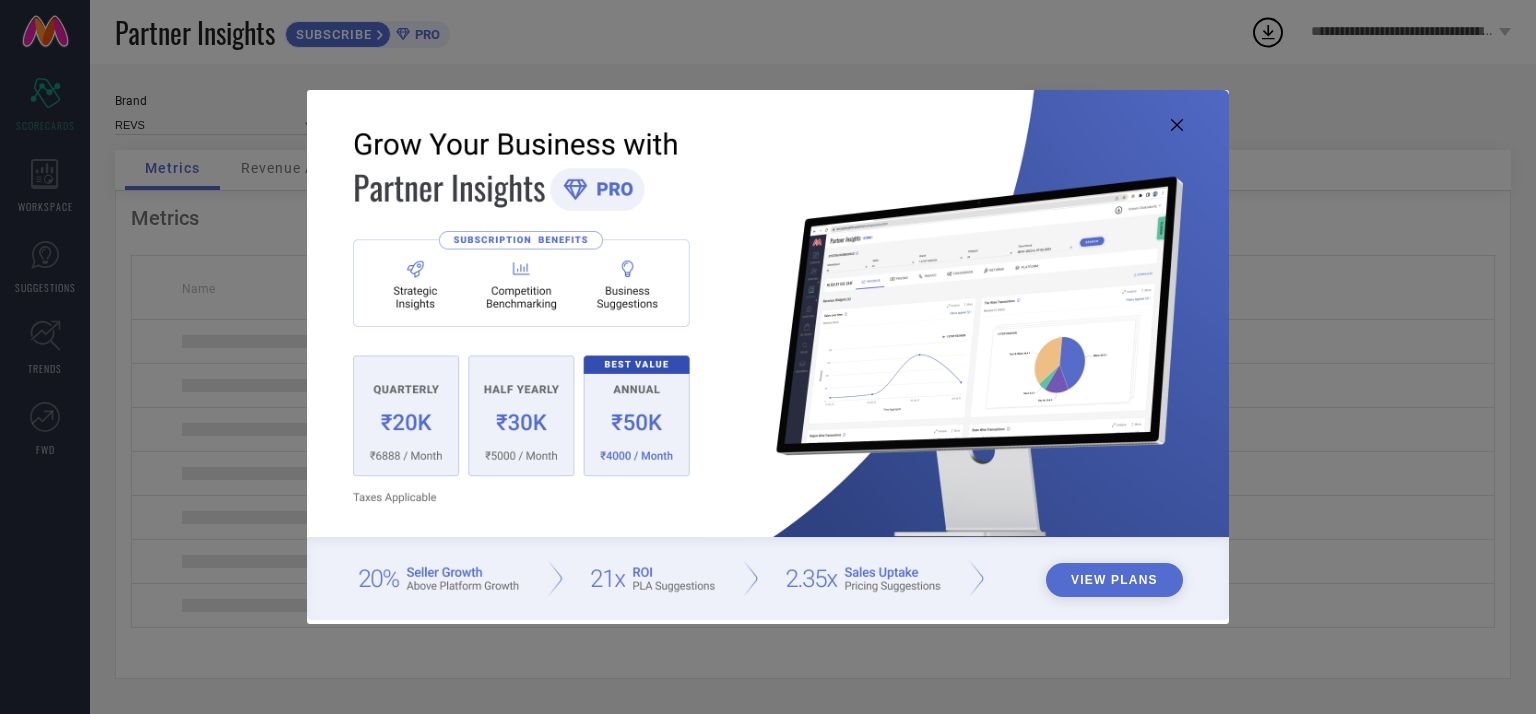 click at bounding box center [768, 355] 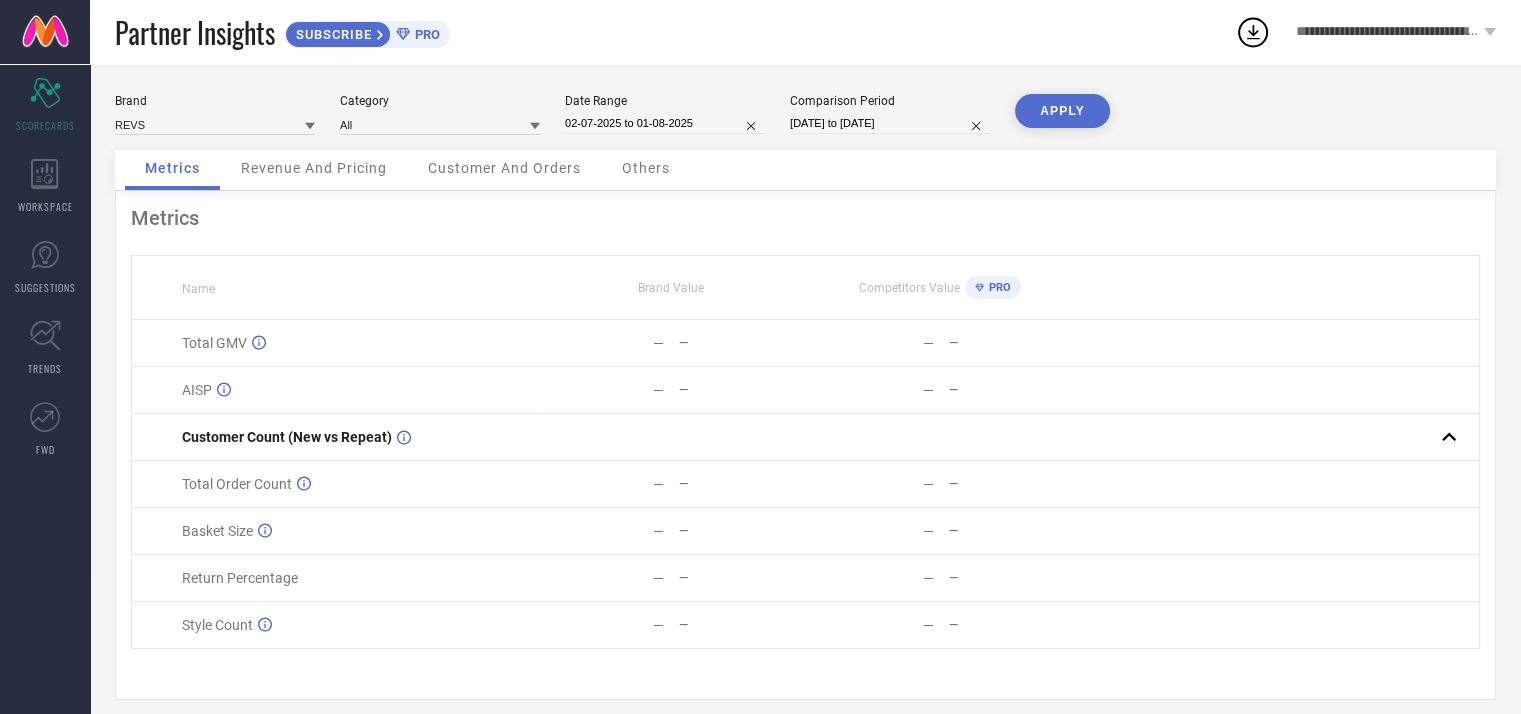click on "Revenue And Pricing" at bounding box center [314, 170] 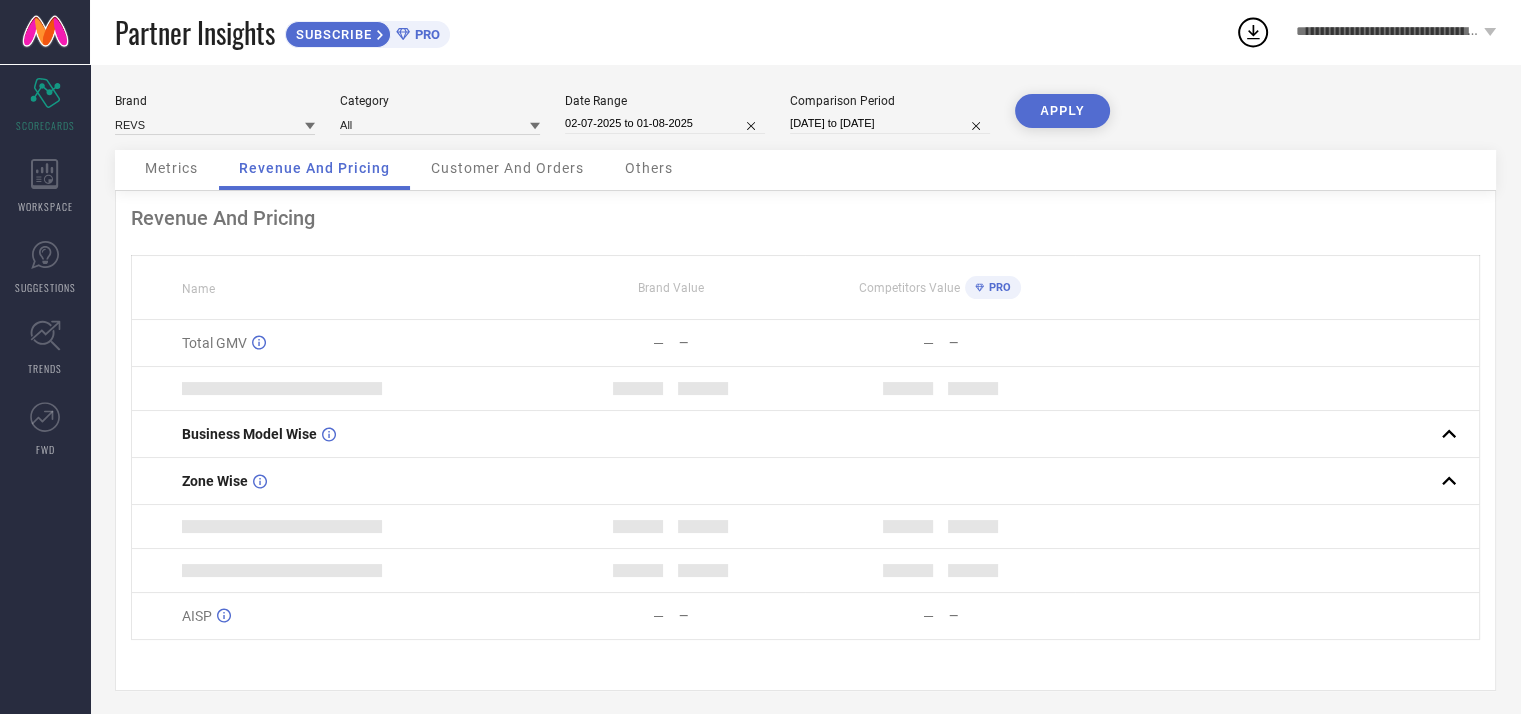 click on "Metrics" at bounding box center (171, 170) 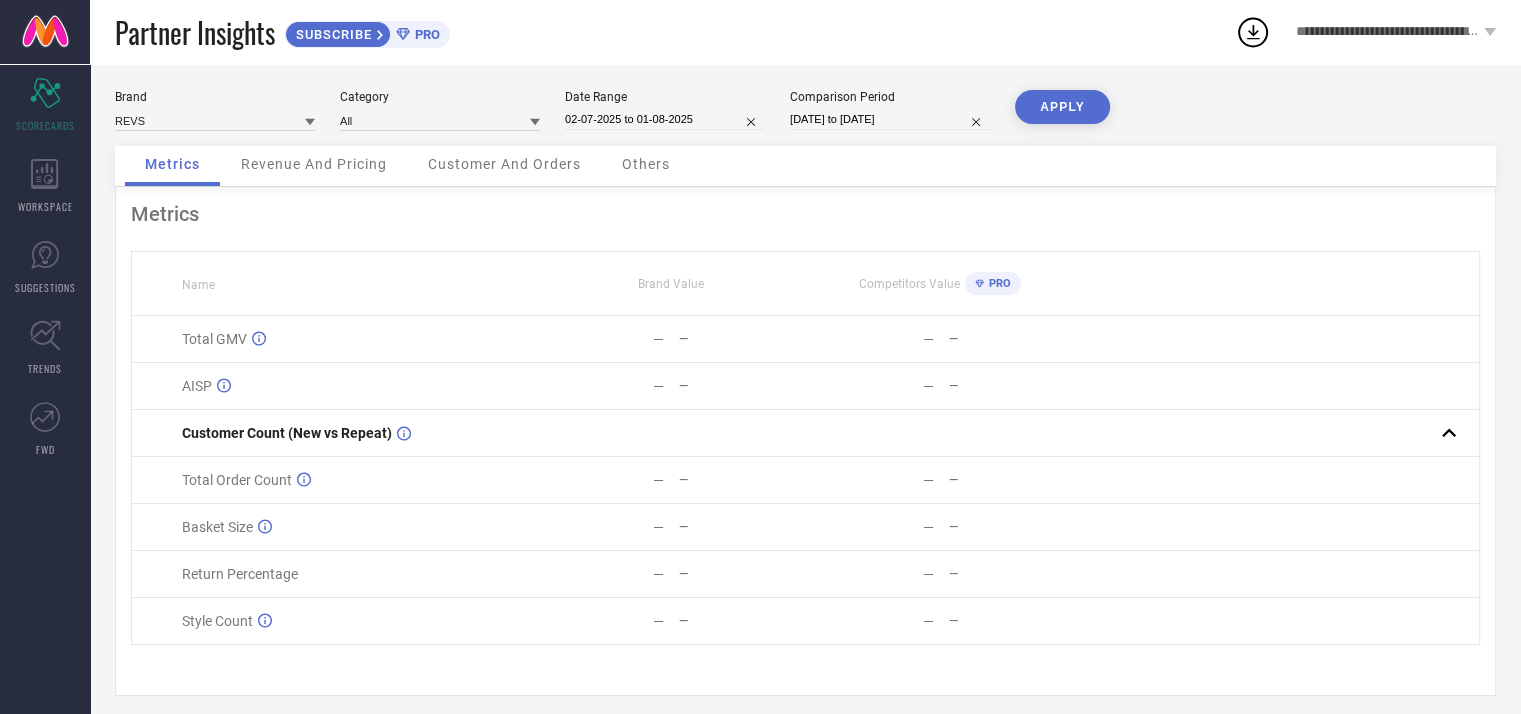 scroll, scrollTop: 0, scrollLeft: 0, axis: both 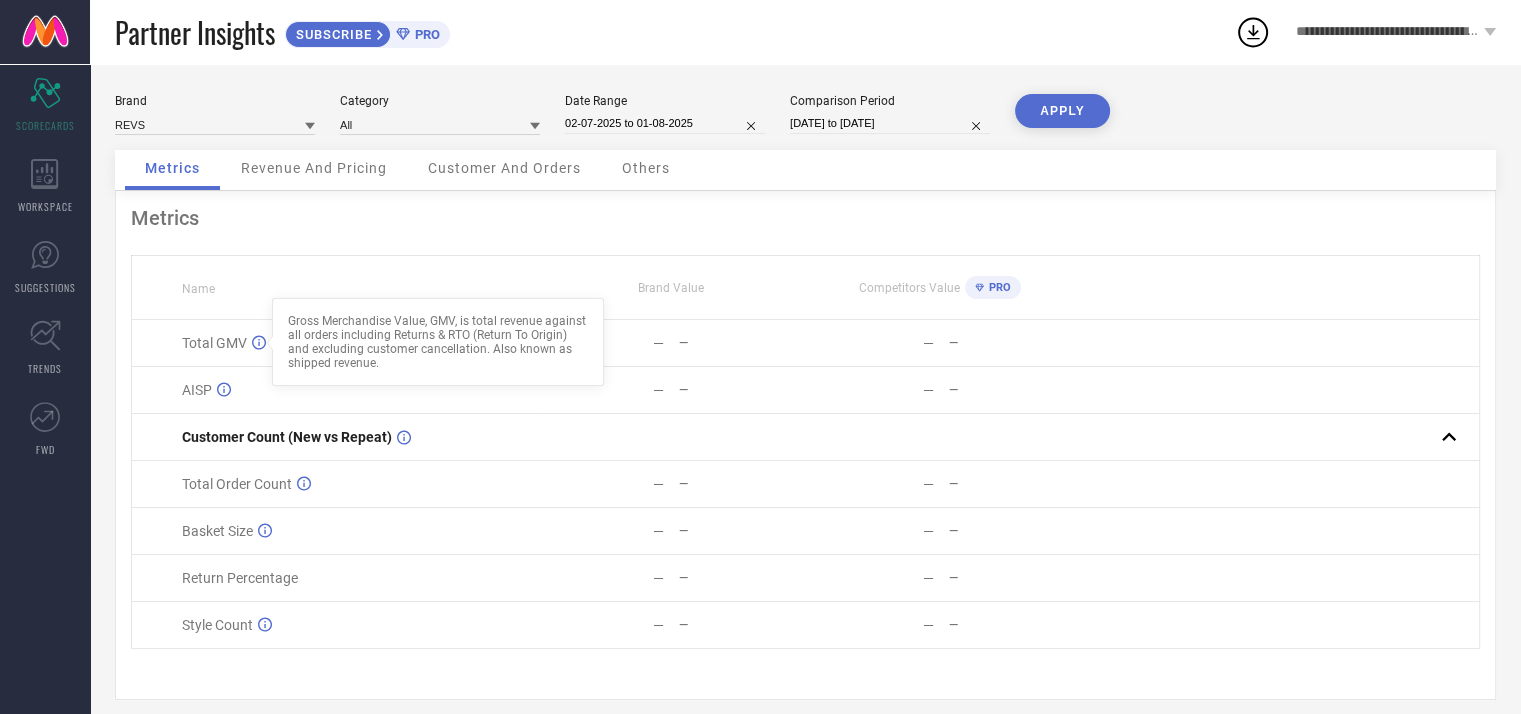click on "Total GMV" at bounding box center [214, 343] 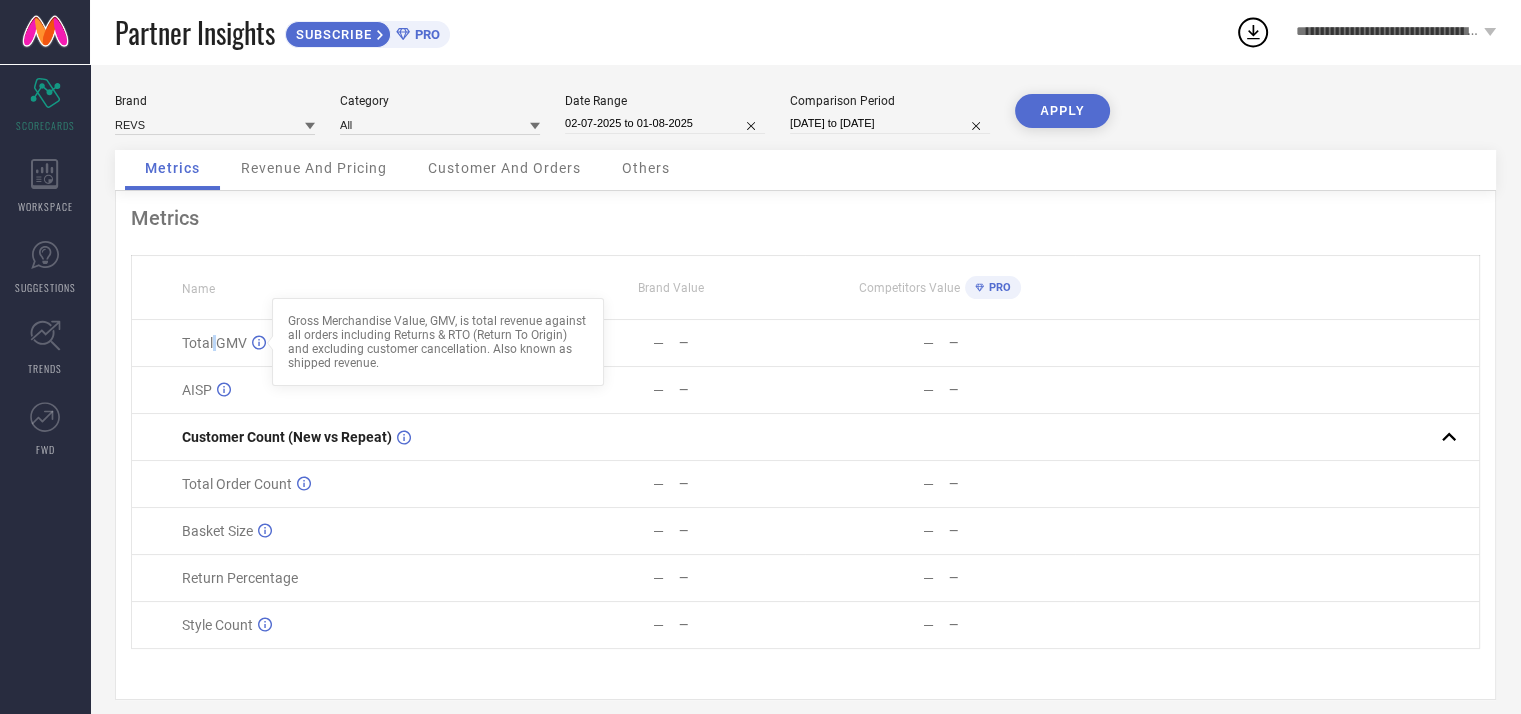 click on "Total GMV" at bounding box center (214, 343) 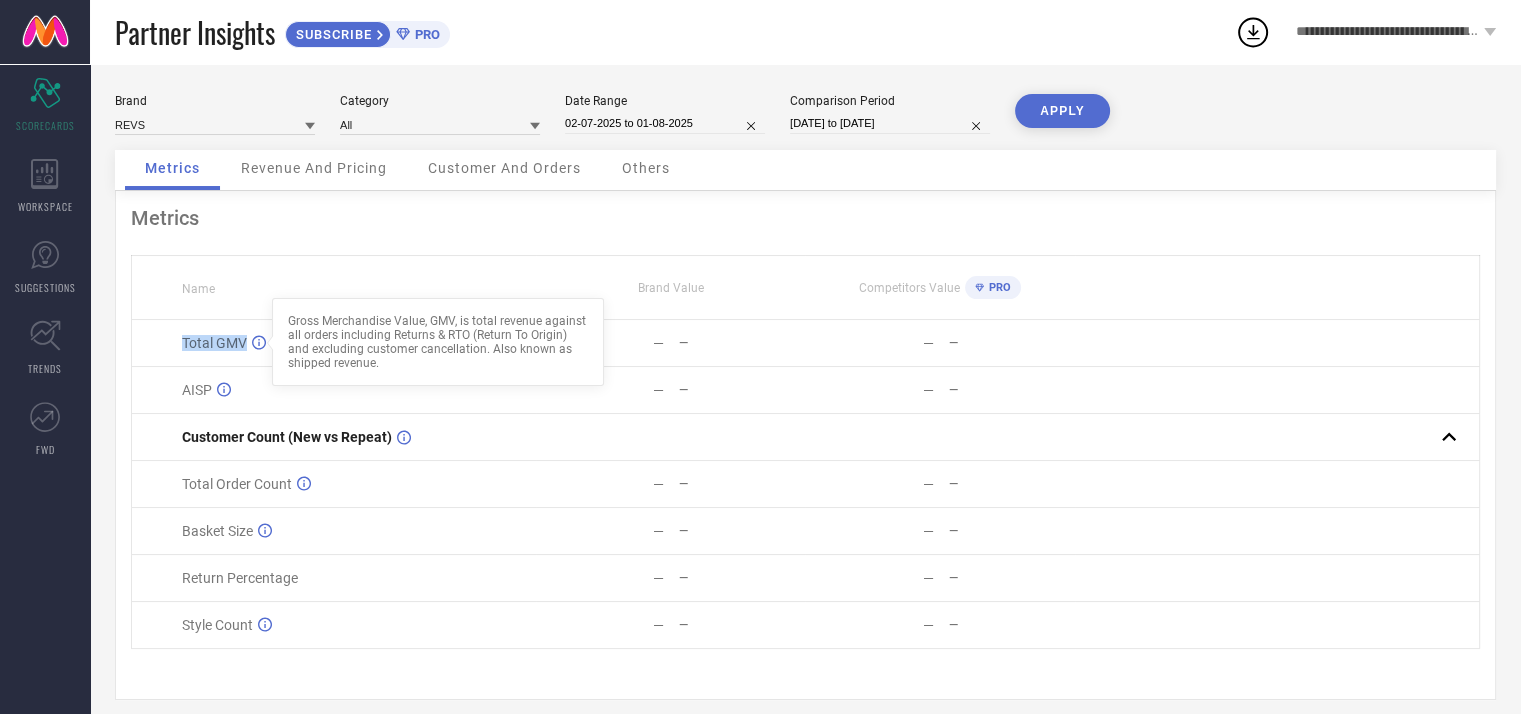 click on "Total GMV" at bounding box center (214, 343) 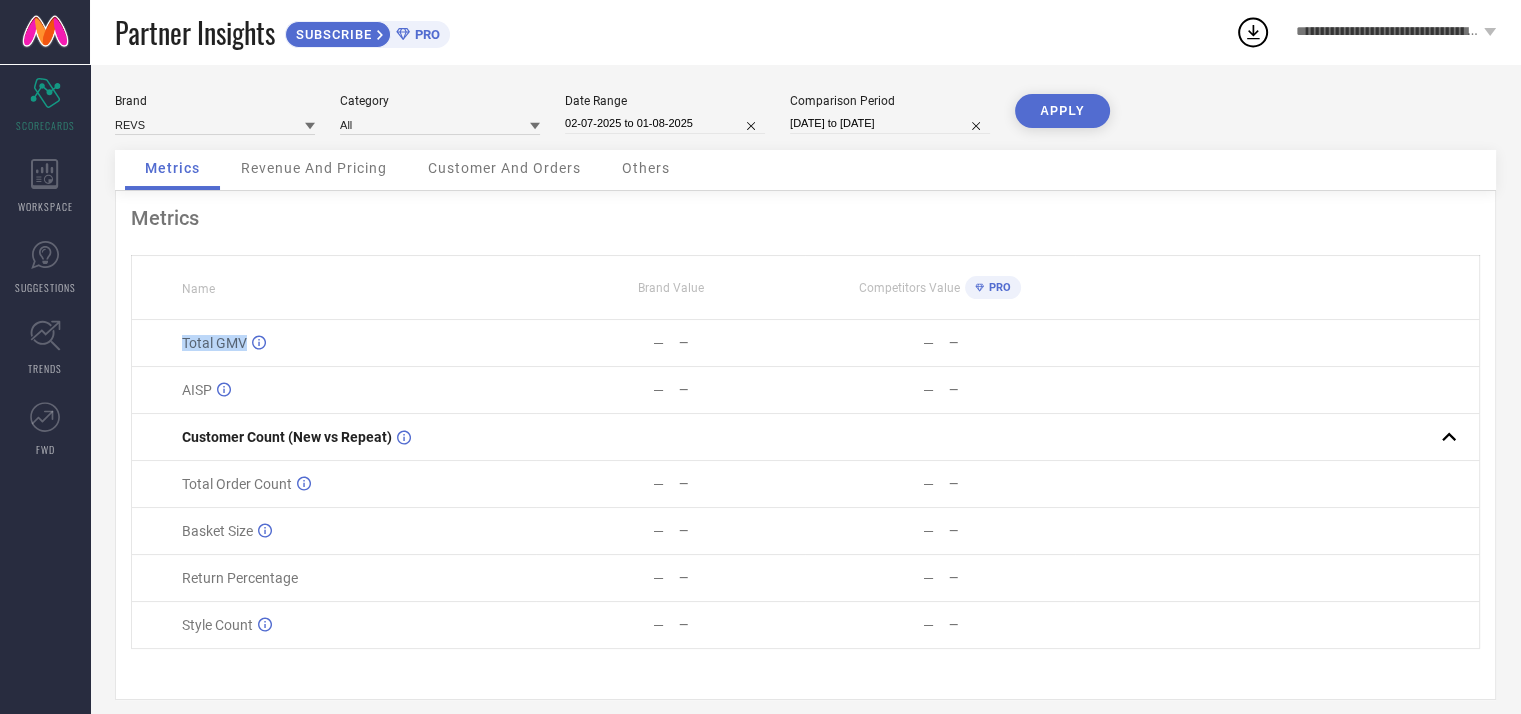 copy on "Total GMV" 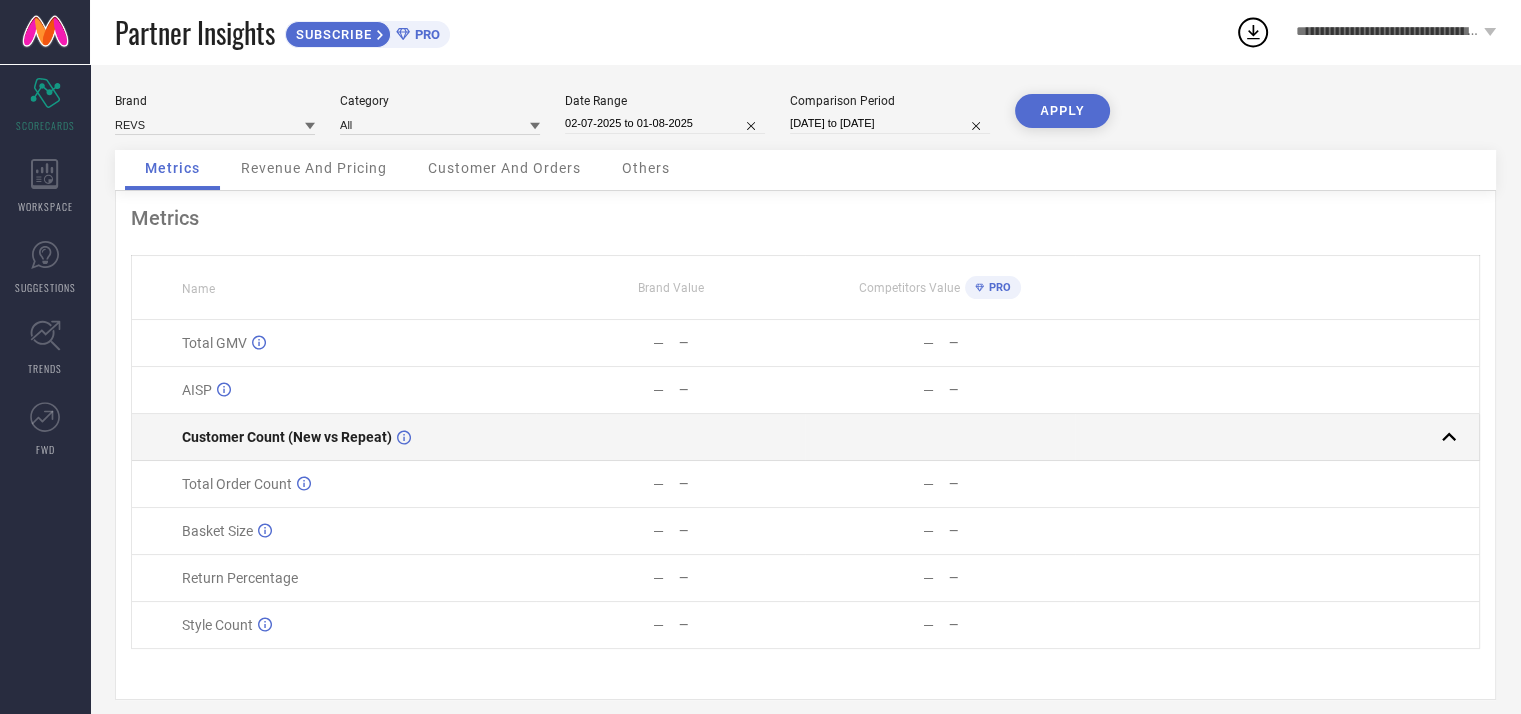 click on "Customer Count (New vs Repeat)" at bounding box center (287, 437) 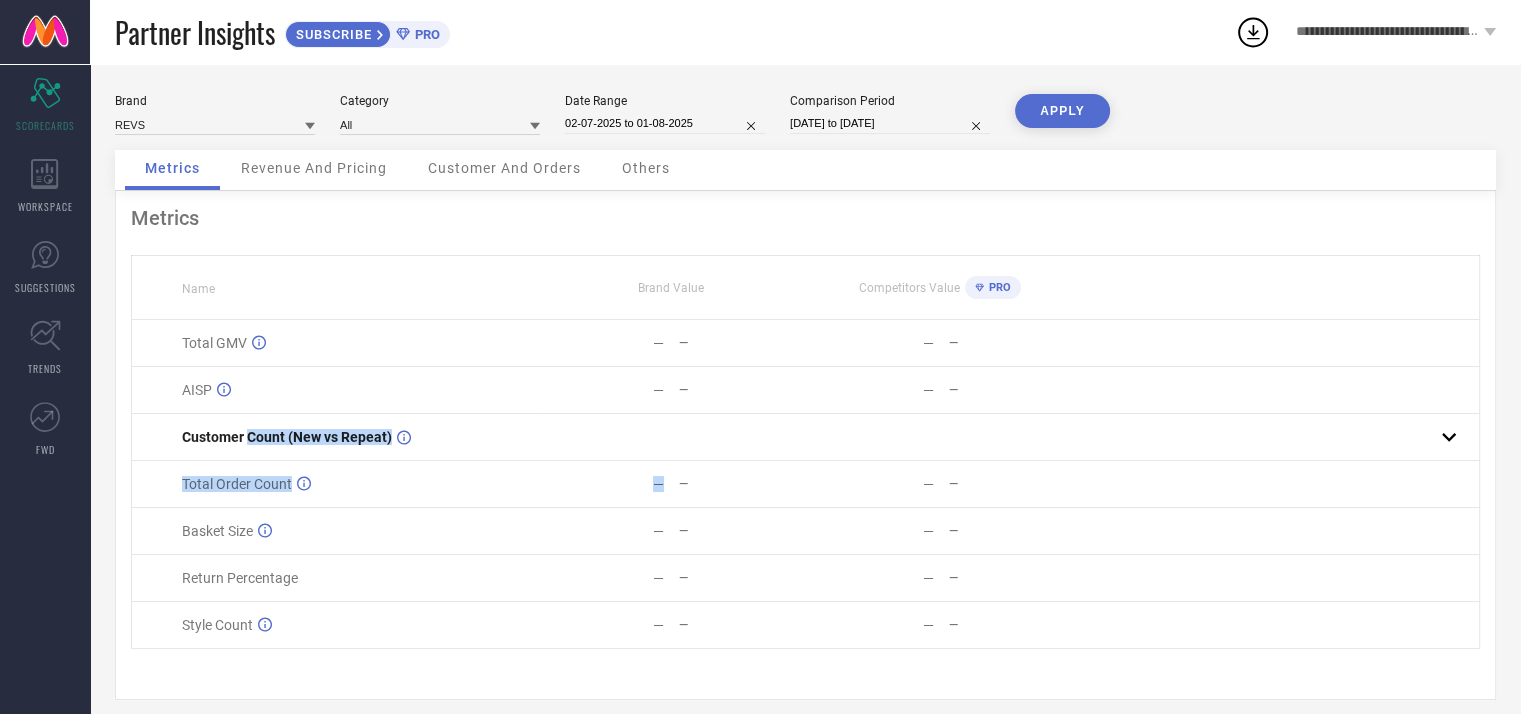 drag, startPoint x: 258, startPoint y: 442, endPoint x: 365, endPoint y: 464, distance: 109.23827 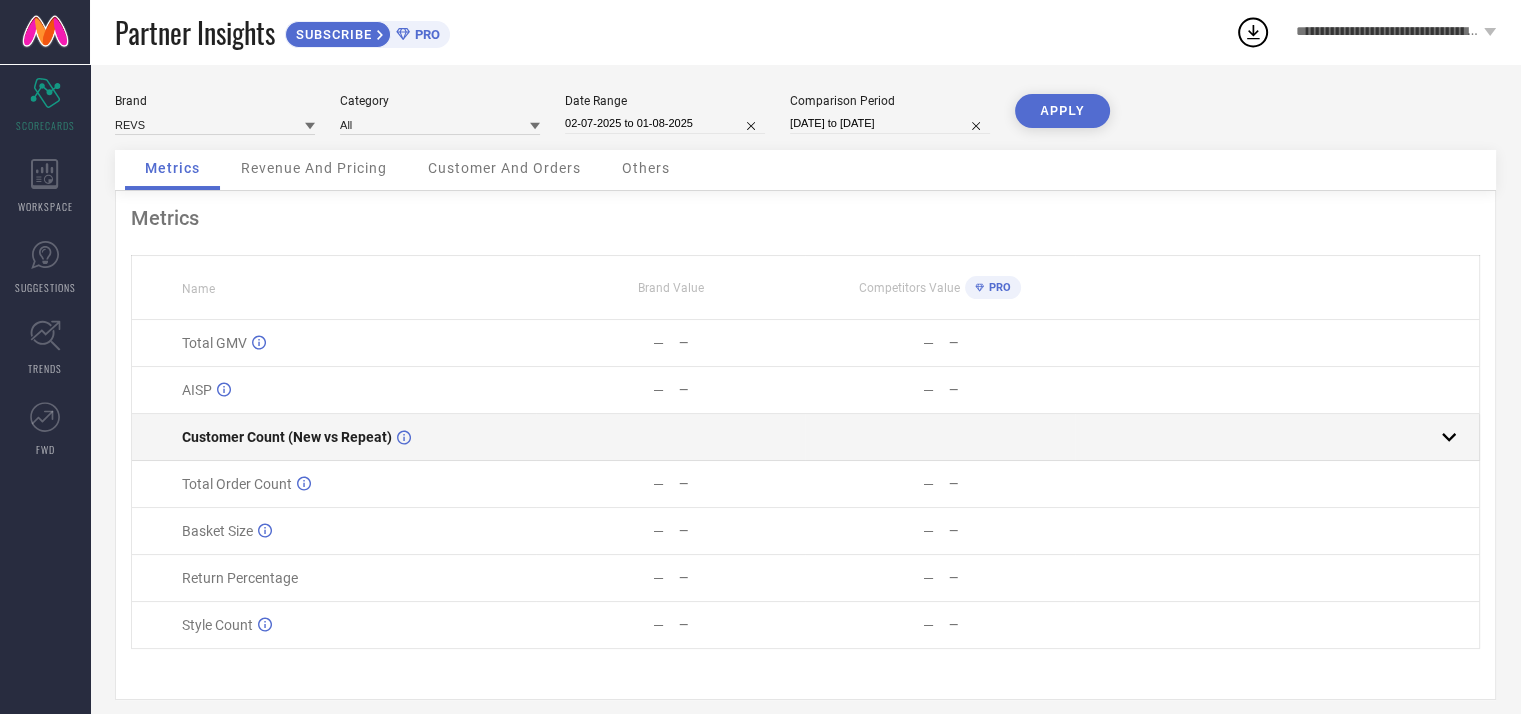 click on "Customer Count (New vs Repeat)" at bounding box center (334, 437) 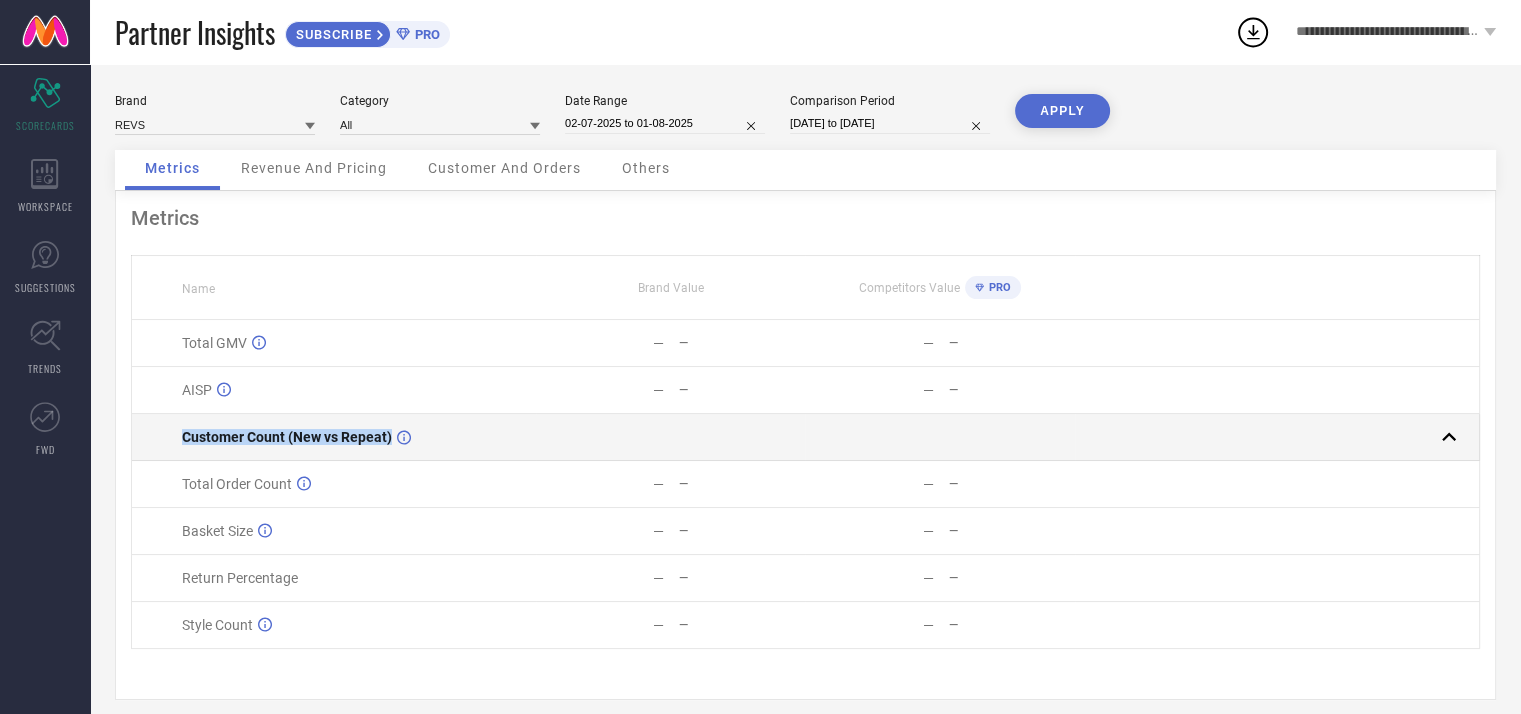 drag, startPoint x: 170, startPoint y: 443, endPoint x: 393, endPoint y: 445, distance: 223.00897 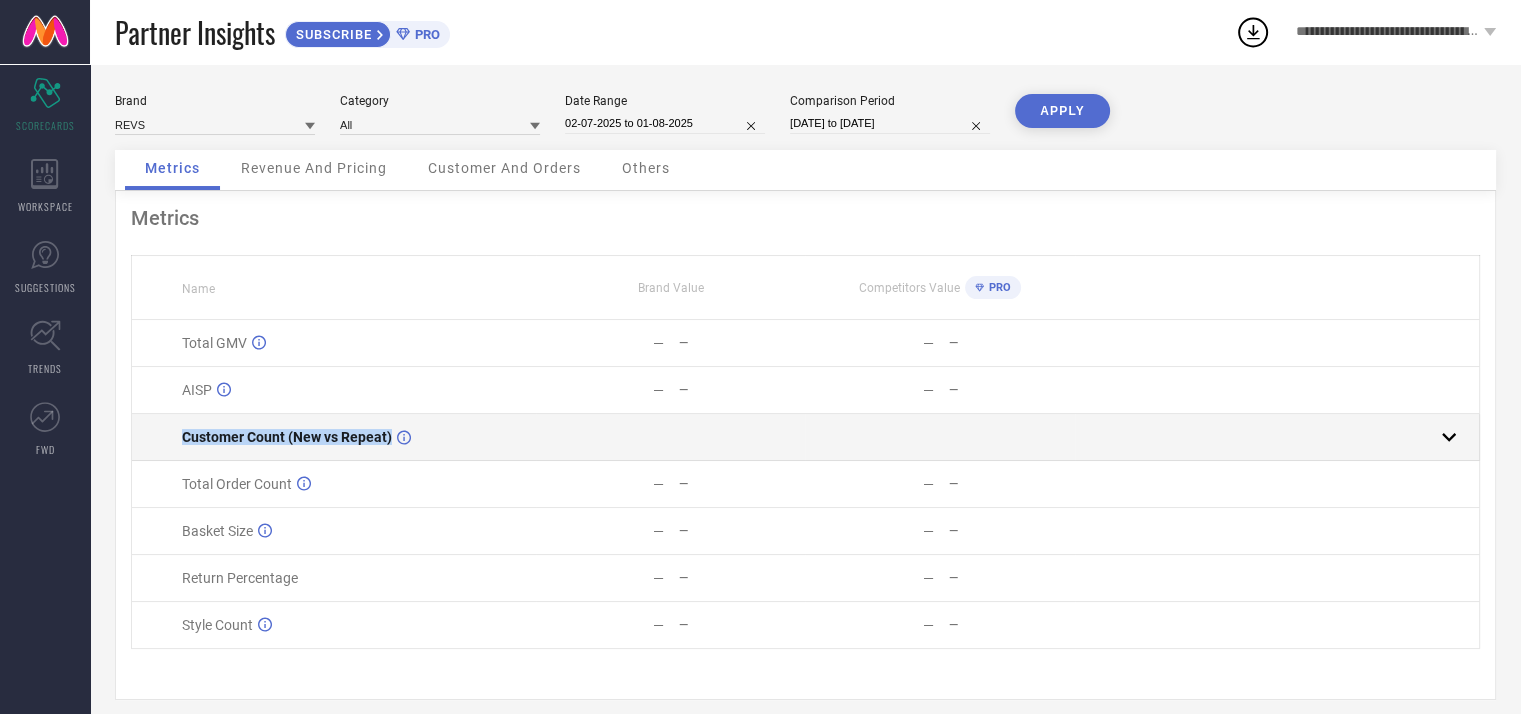 copy on "Customer Count (New vs Repeat)" 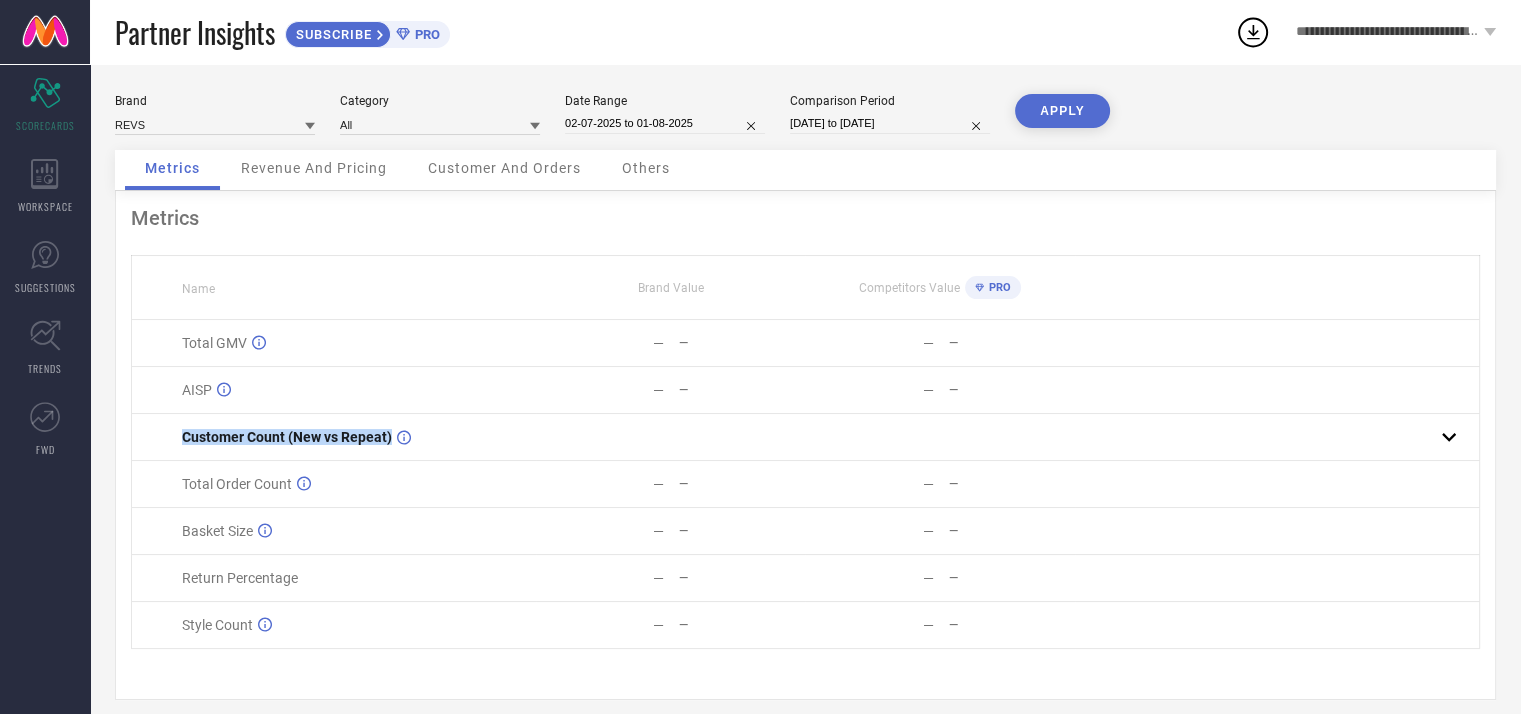 scroll, scrollTop: 21, scrollLeft: 0, axis: vertical 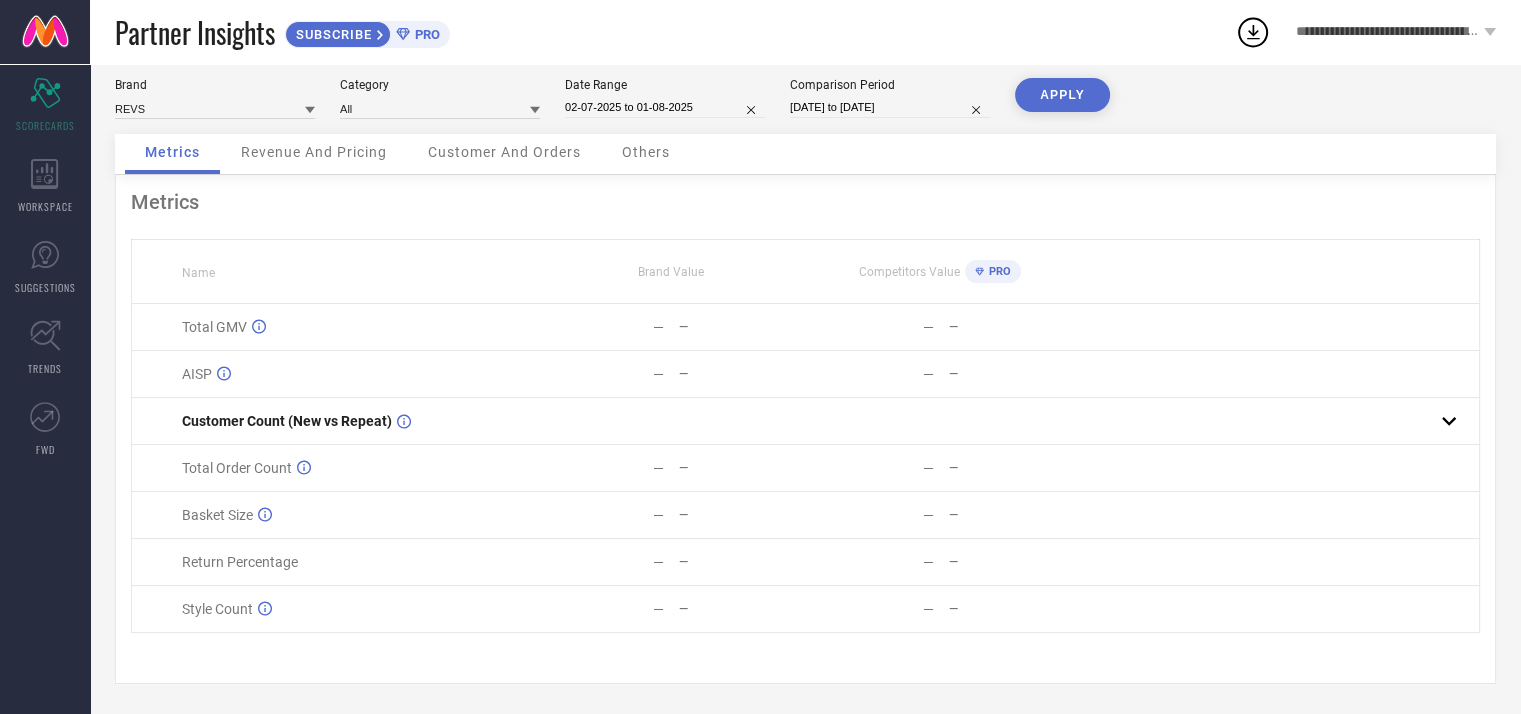 click on "Revenue And Pricing" at bounding box center [314, 154] 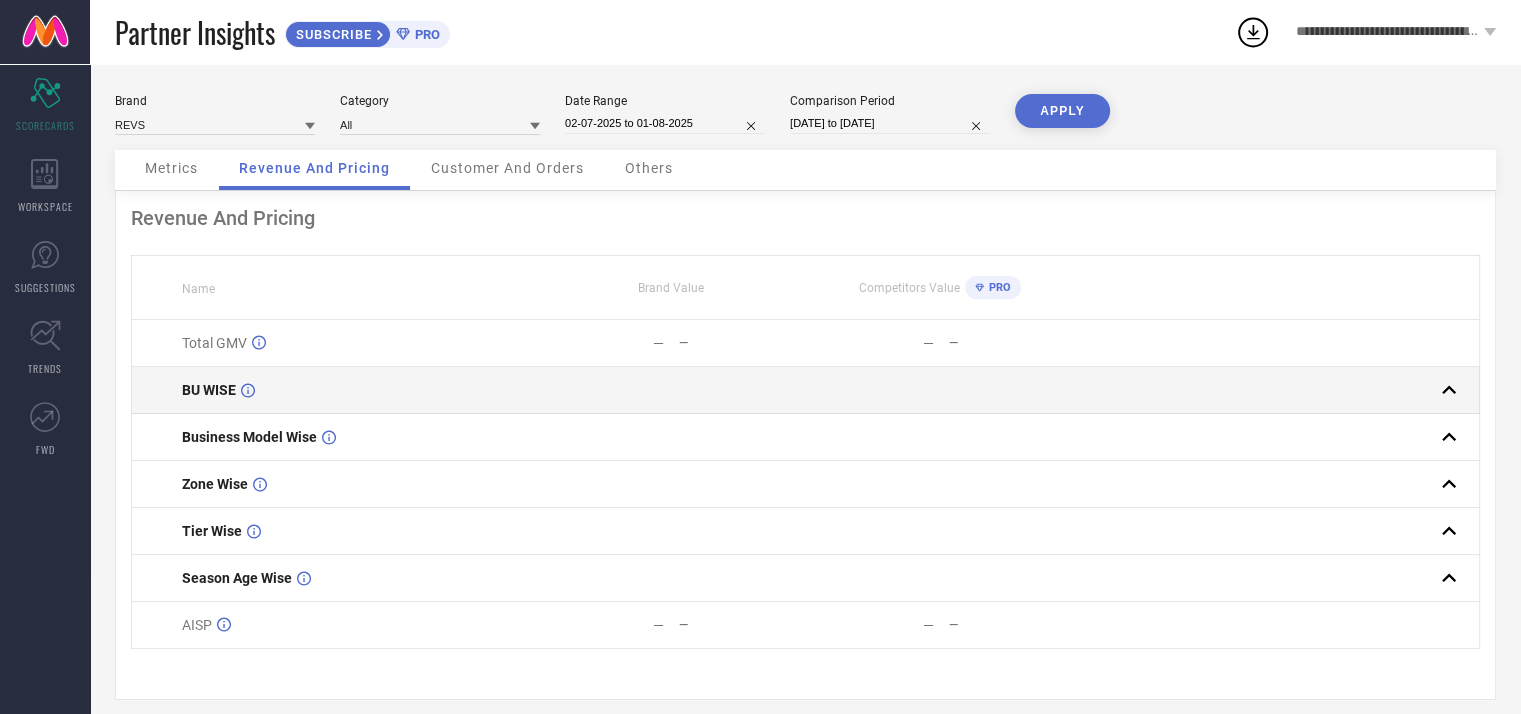 scroll, scrollTop: 21, scrollLeft: 0, axis: vertical 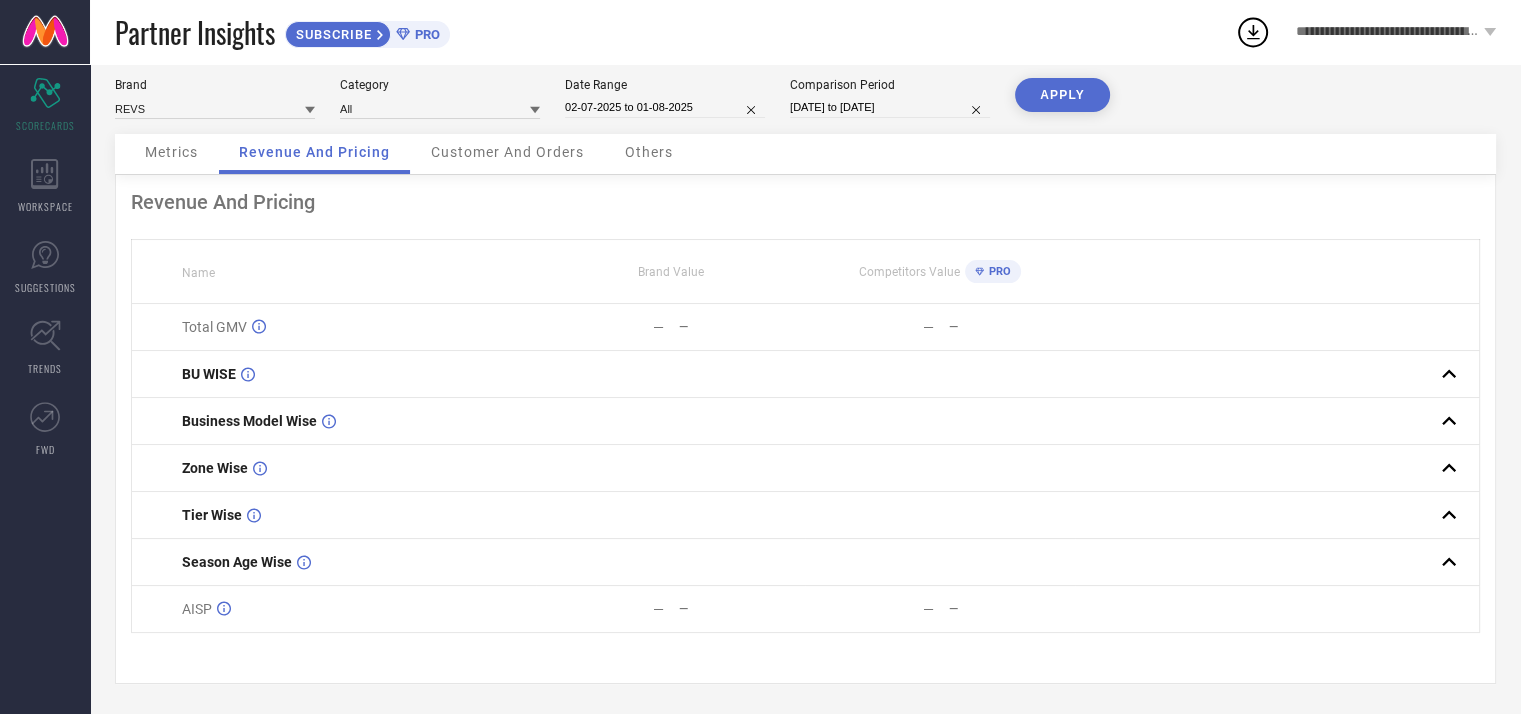 click on "Customer And Orders" at bounding box center (507, 154) 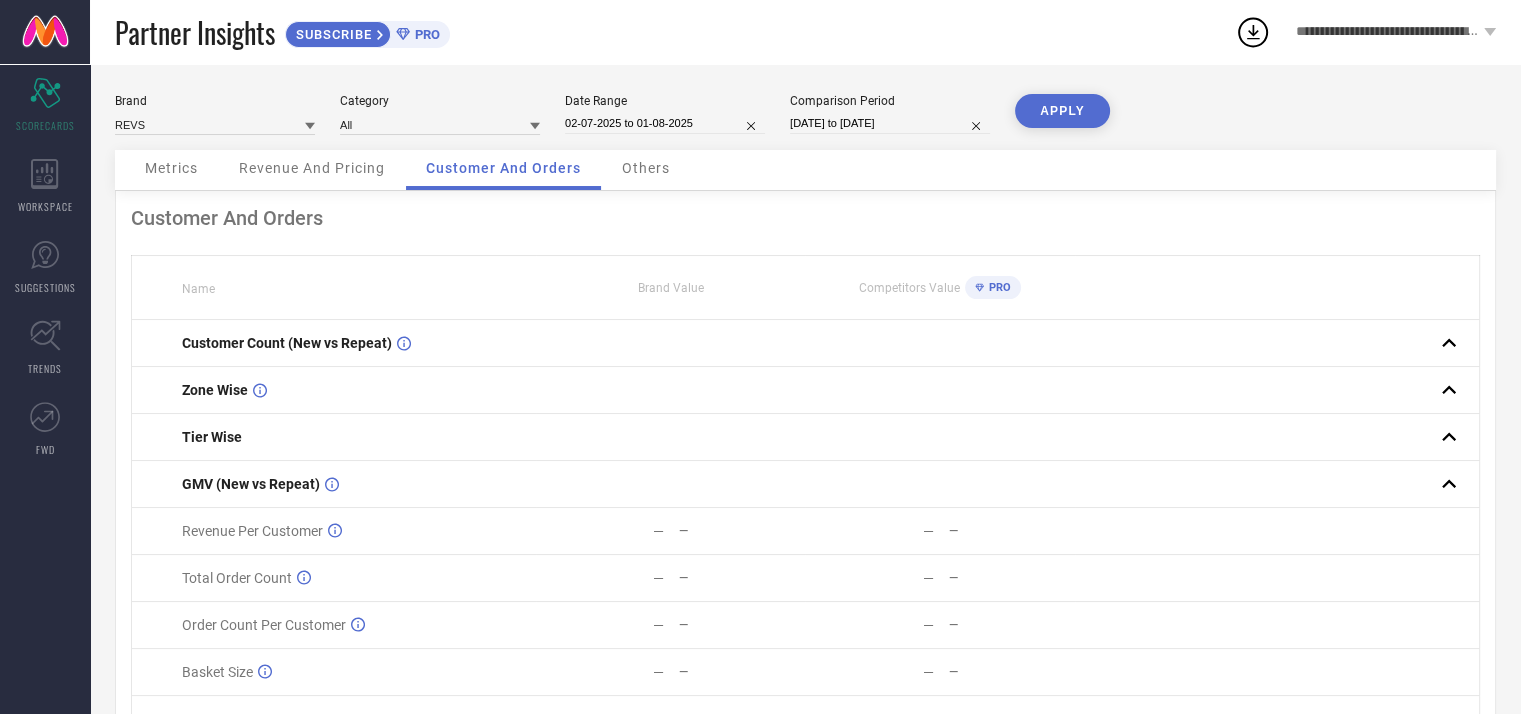 scroll, scrollTop: 0, scrollLeft: 0, axis: both 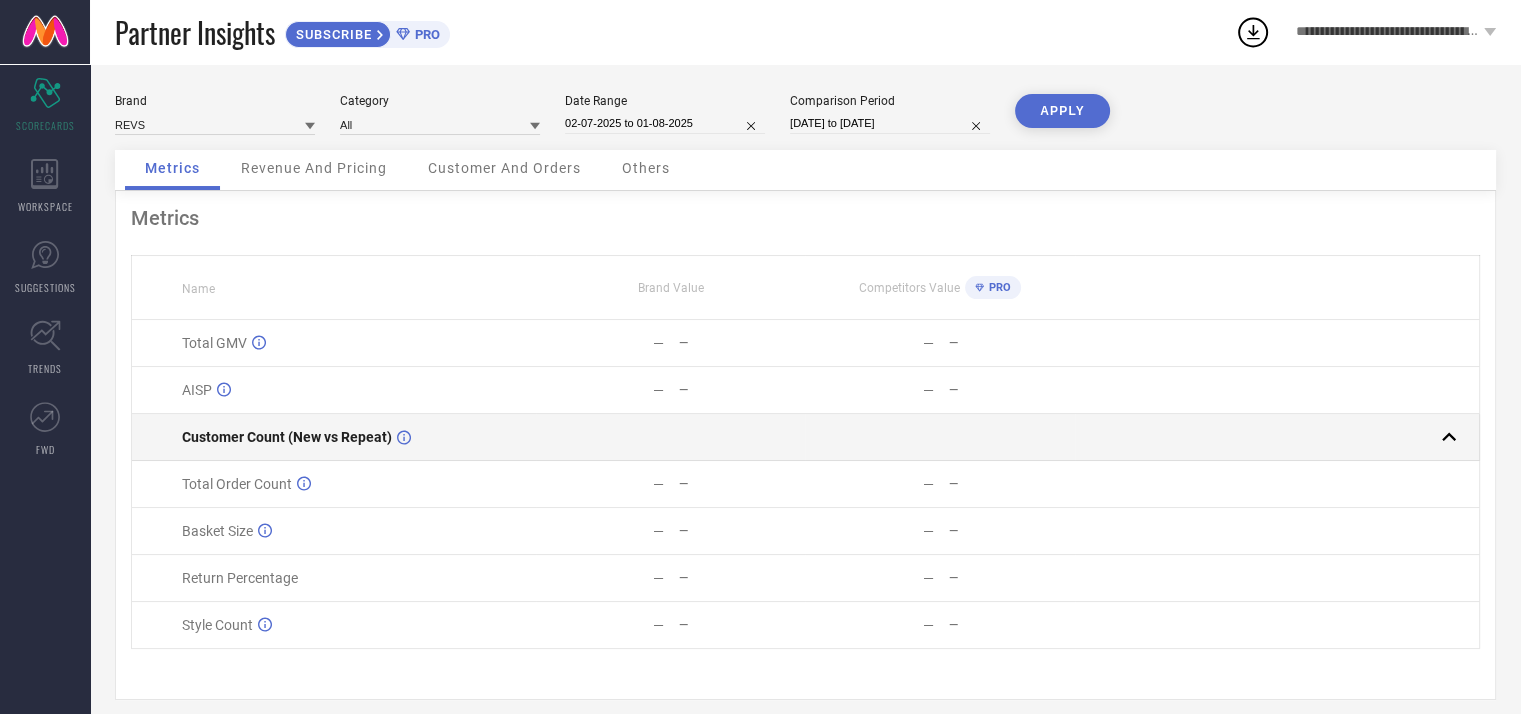 click 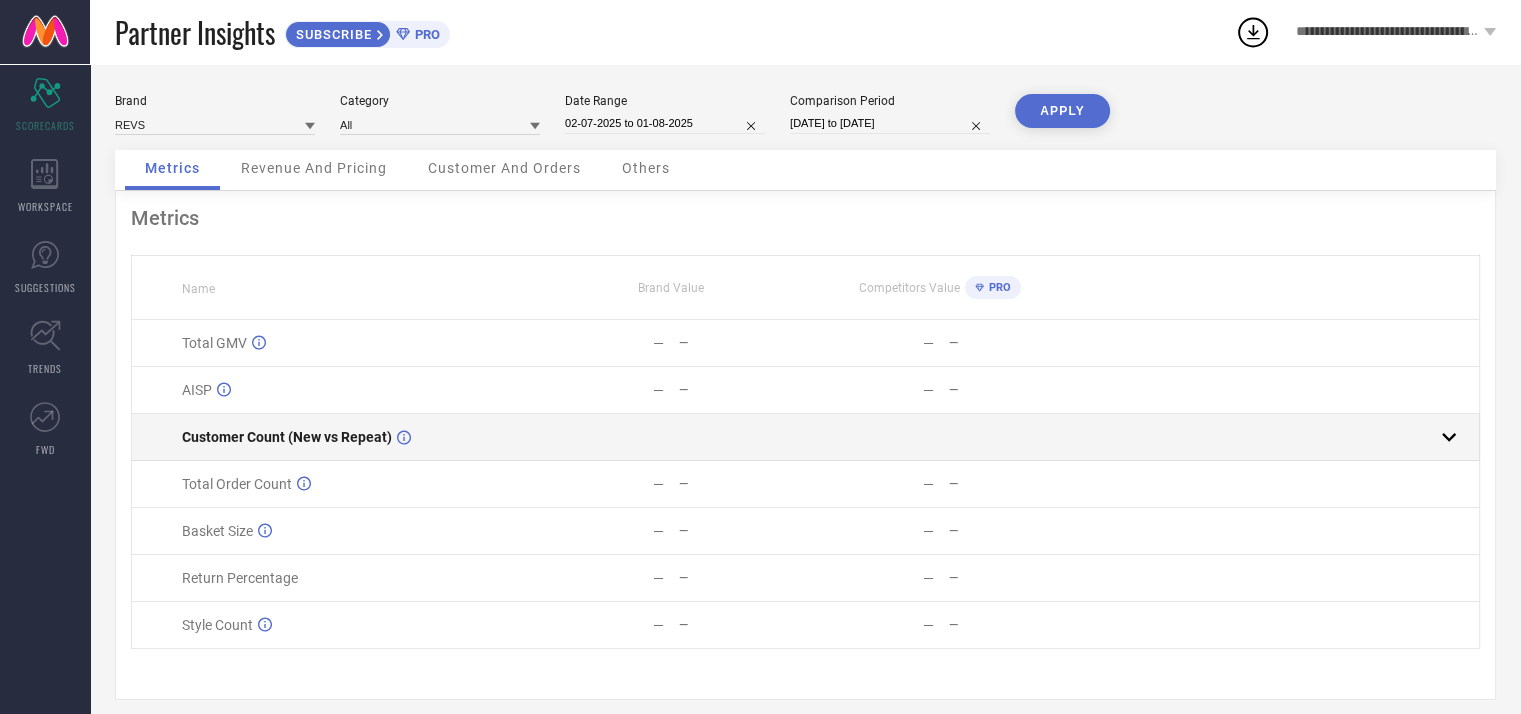 click 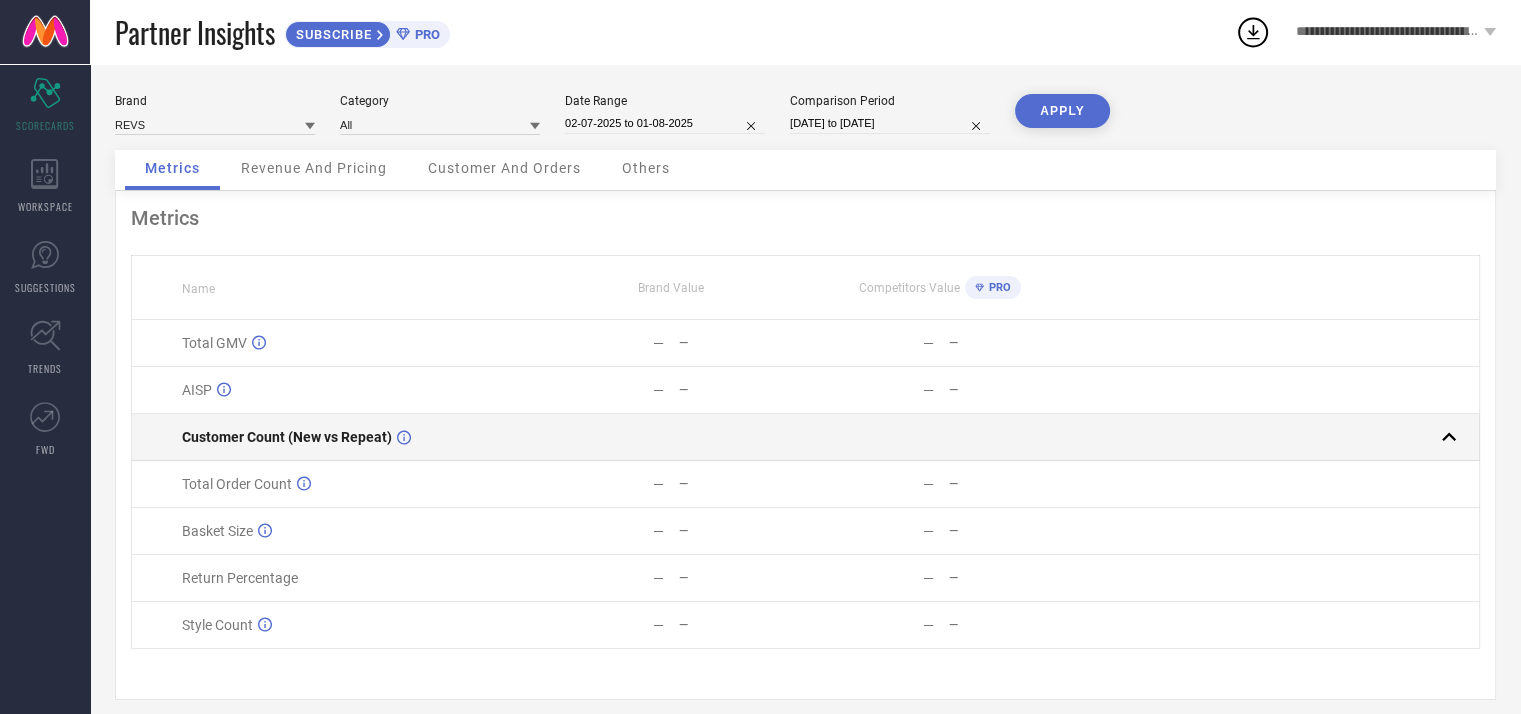 click 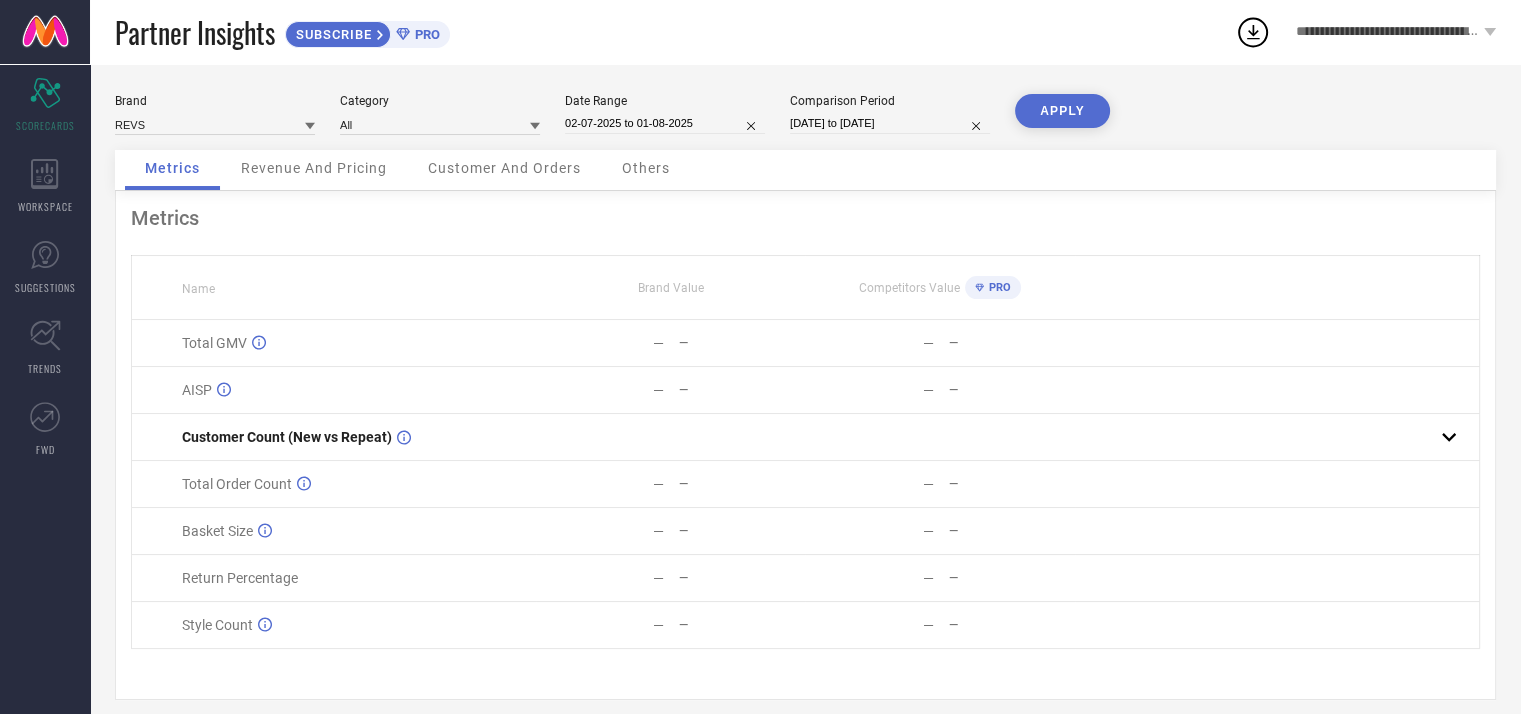 click on "Revenue And Pricing" at bounding box center (314, 168) 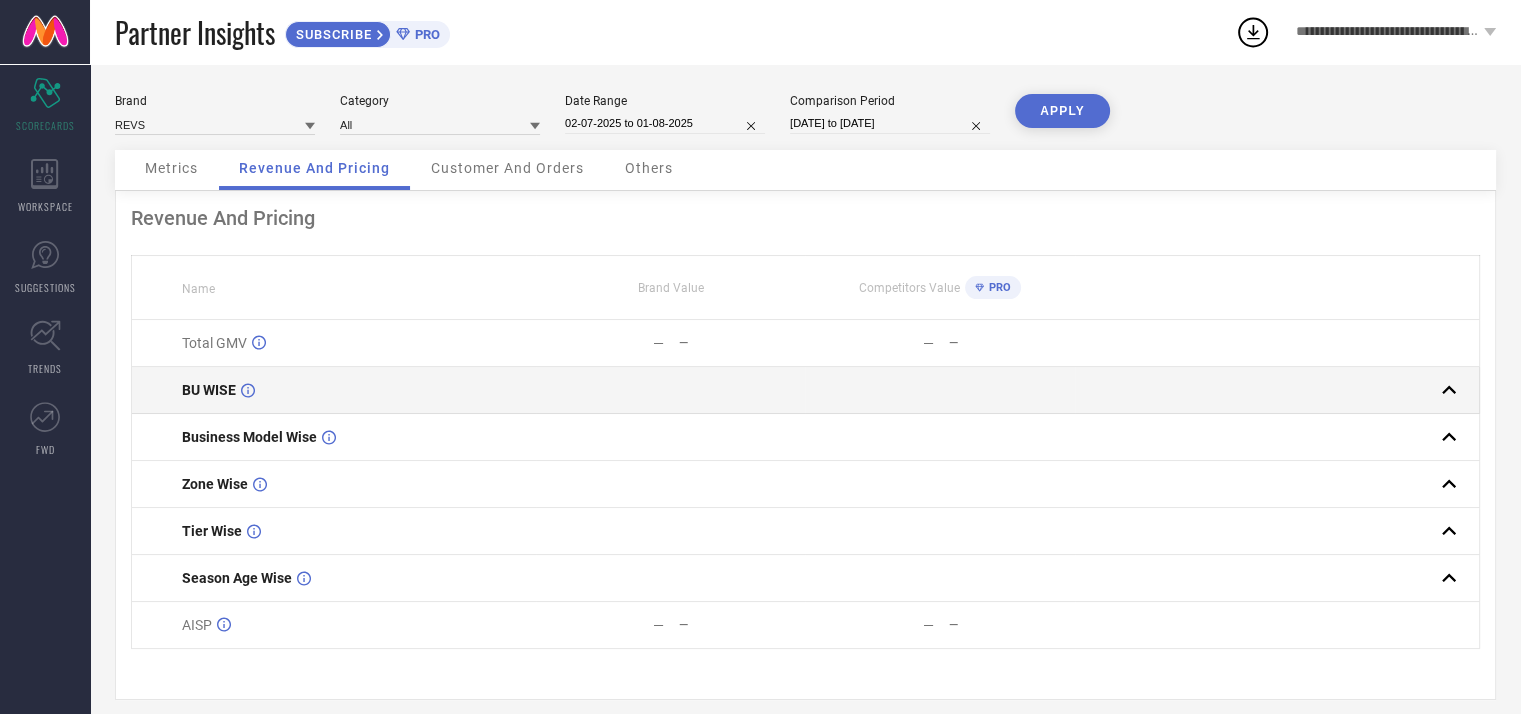 click on "BU WISE" at bounding box center (358, 390) 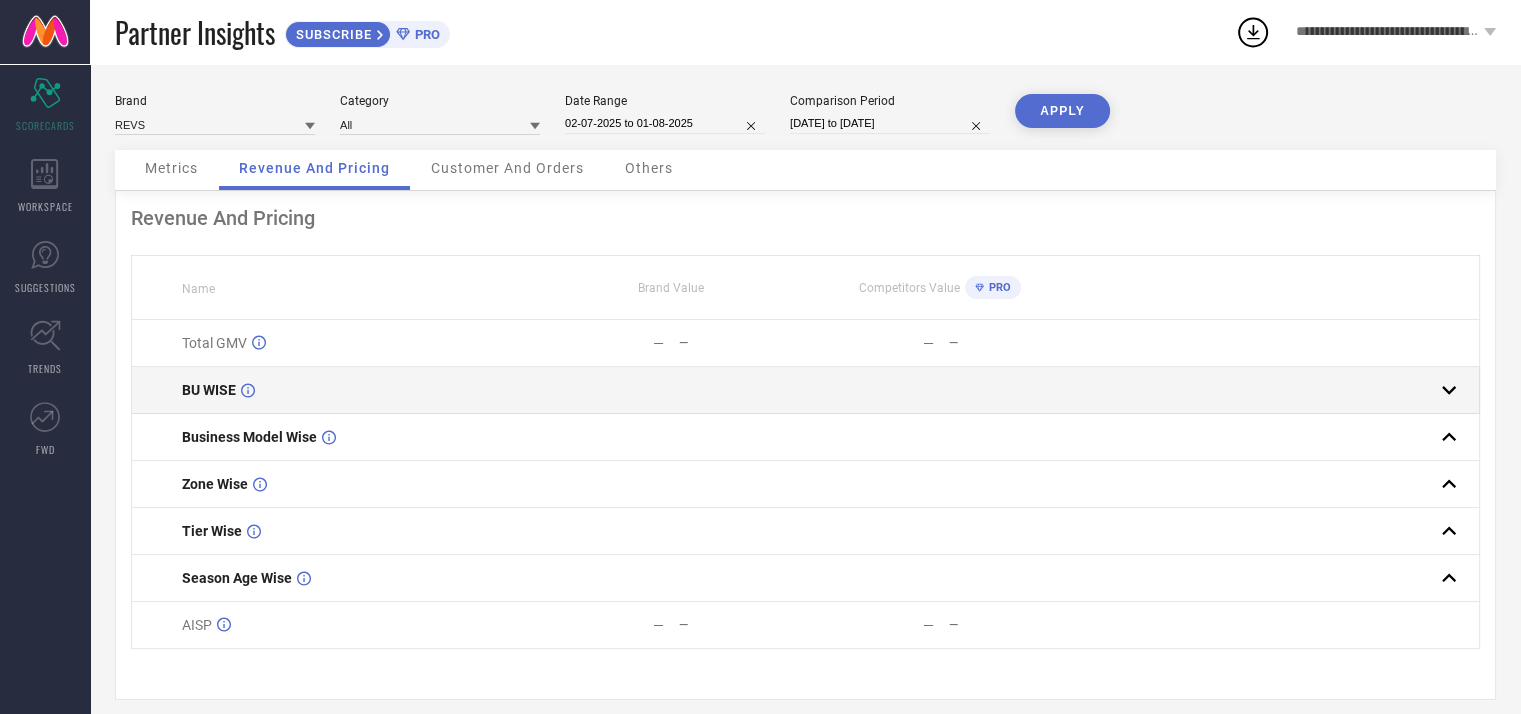 click 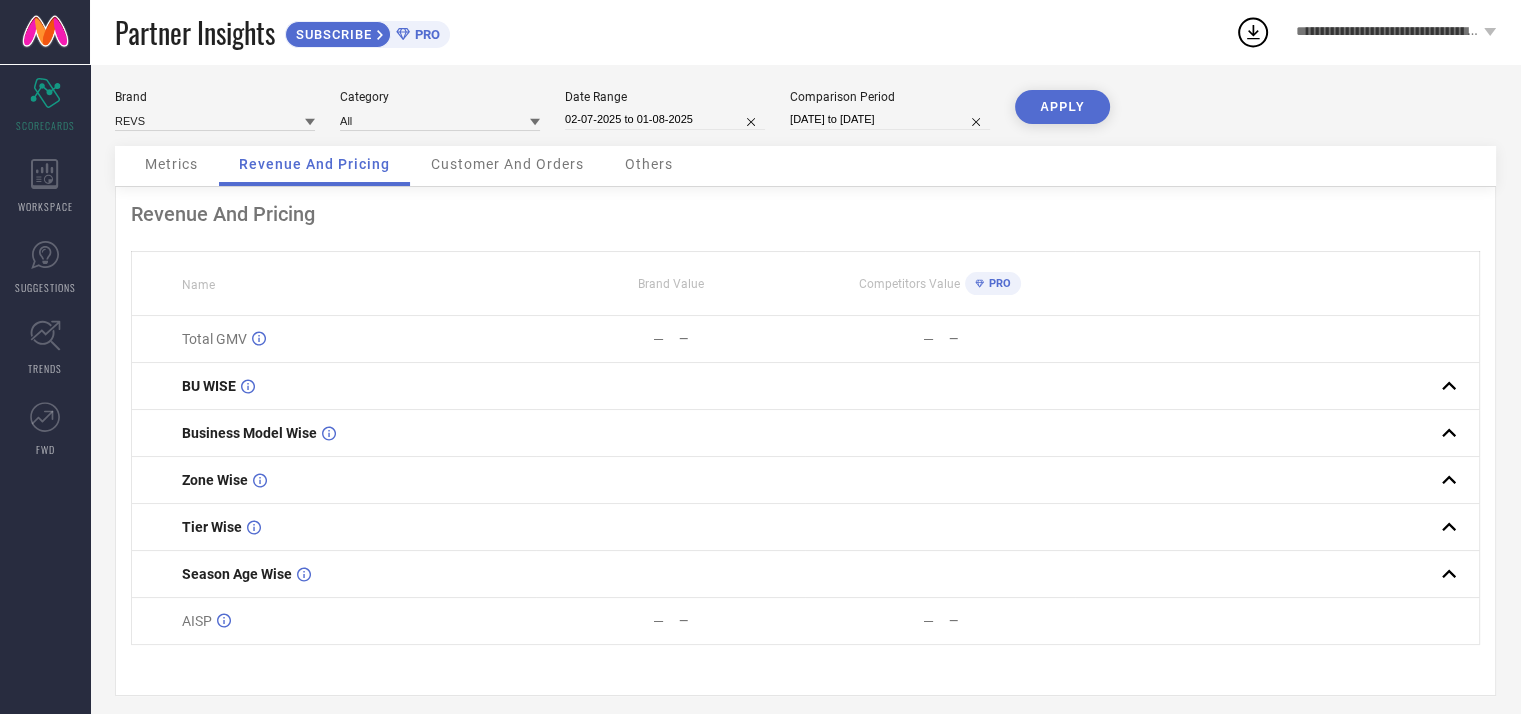 scroll, scrollTop: 0, scrollLeft: 0, axis: both 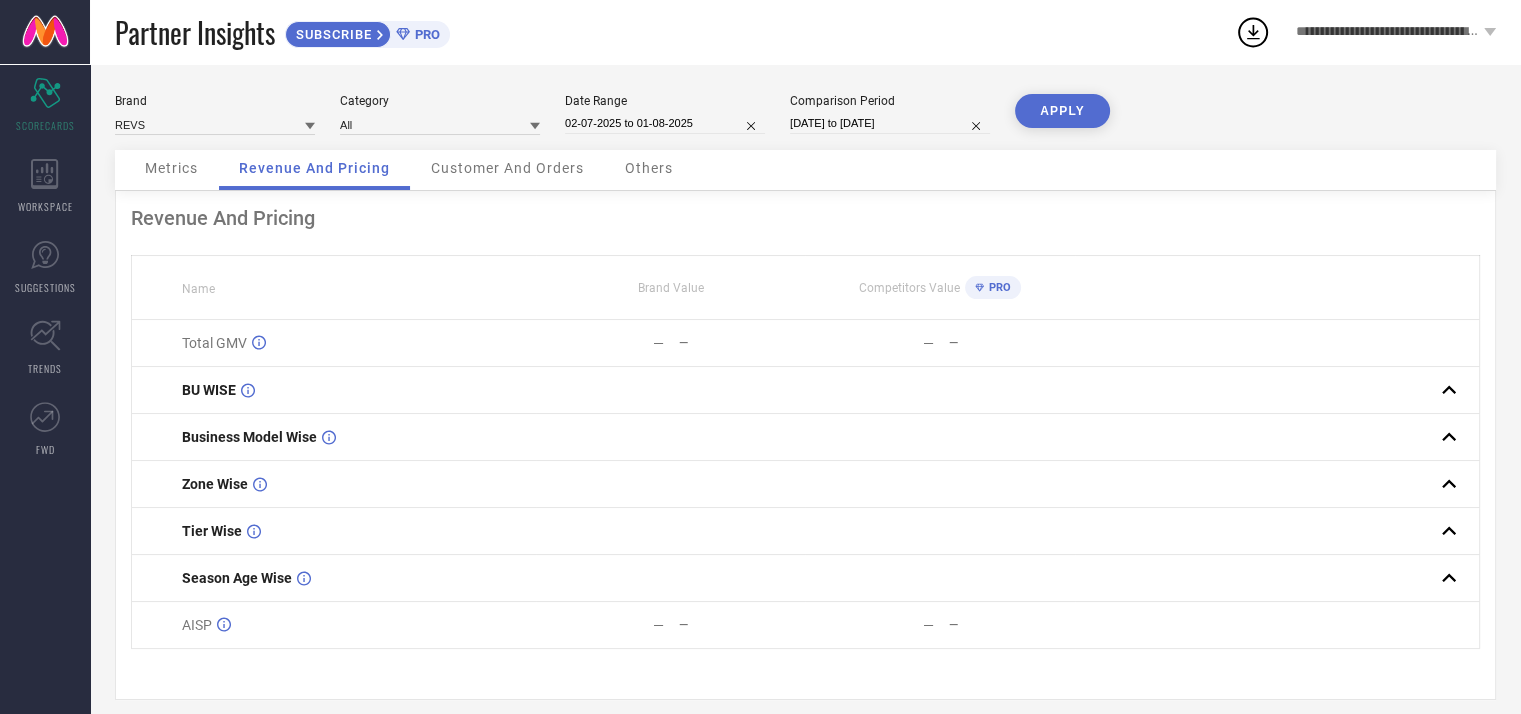 click on "Customer And Orders" at bounding box center (507, 170) 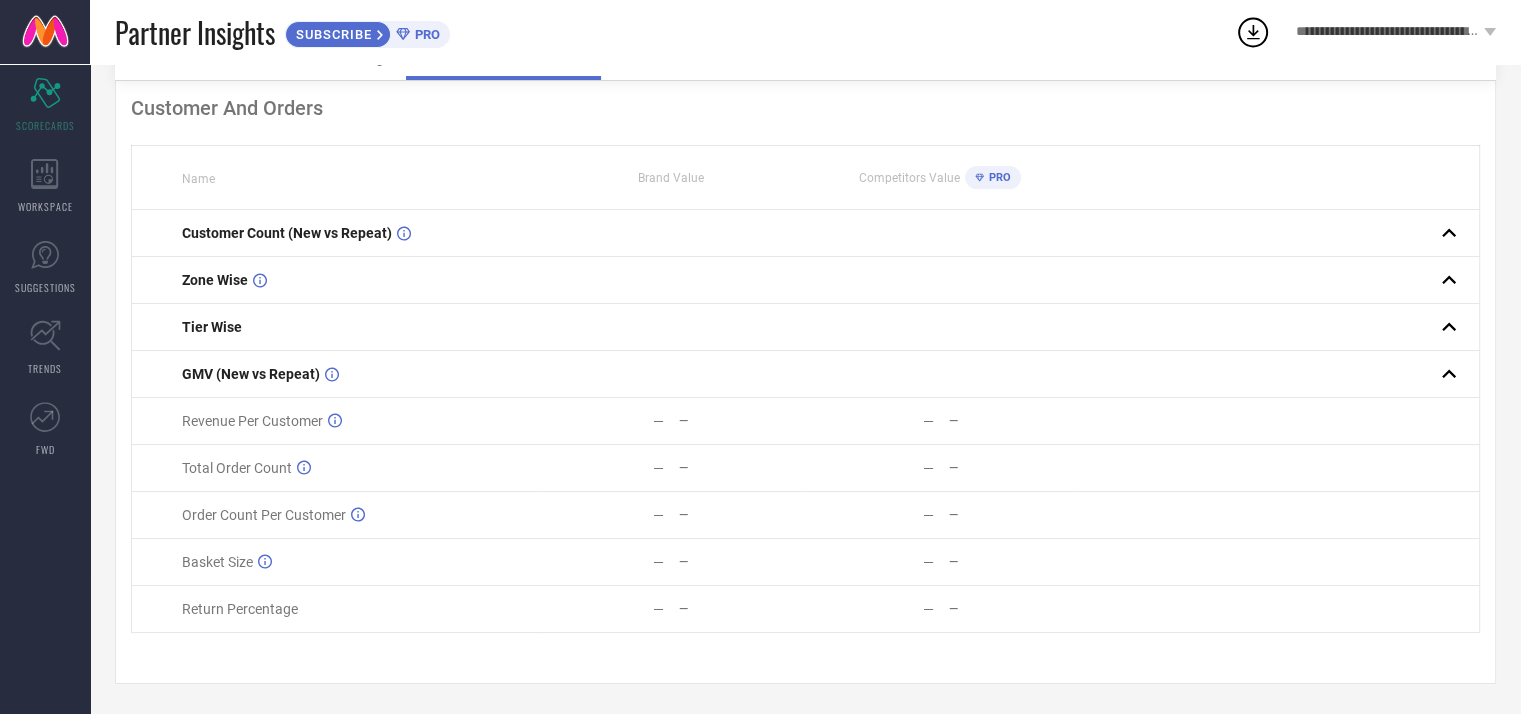 scroll, scrollTop: 0, scrollLeft: 0, axis: both 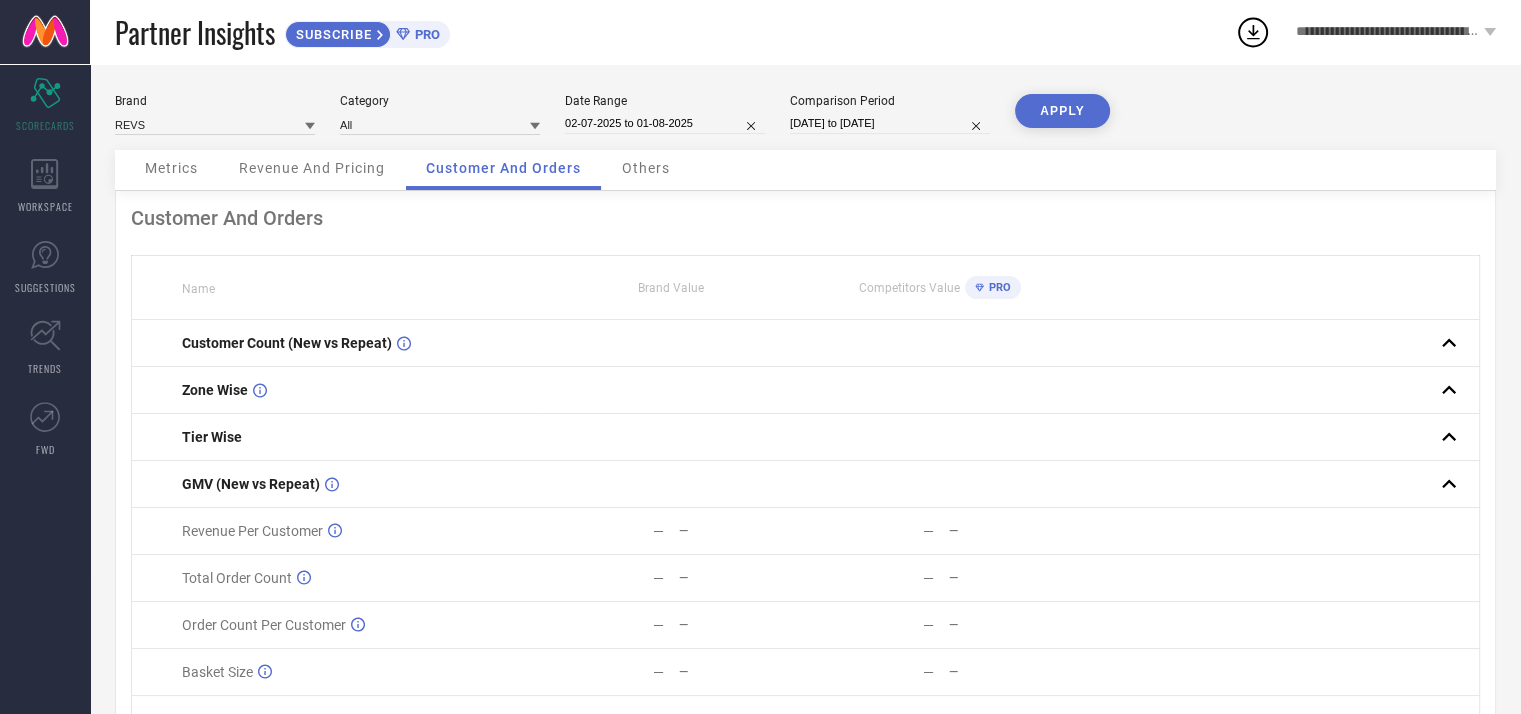 click on "Others" at bounding box center (646, 168) 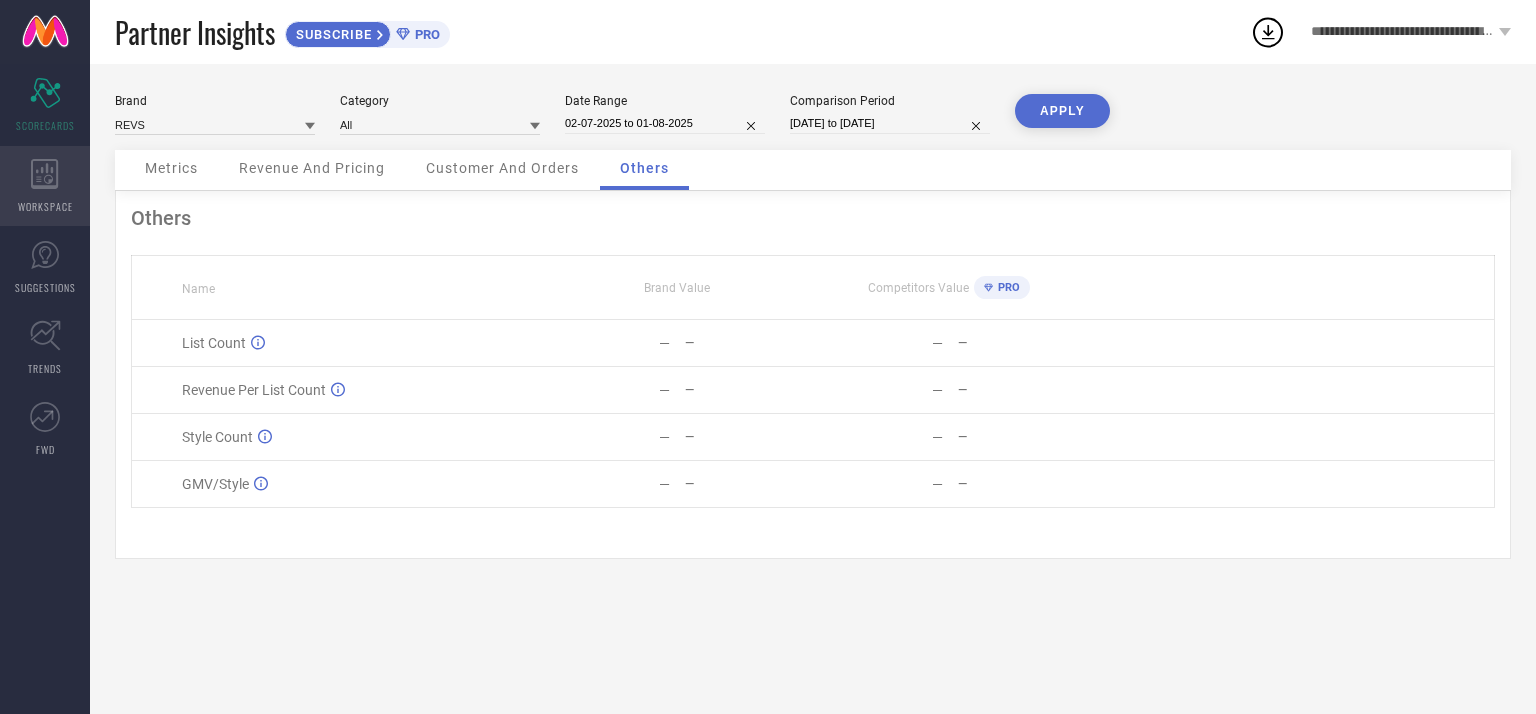 click 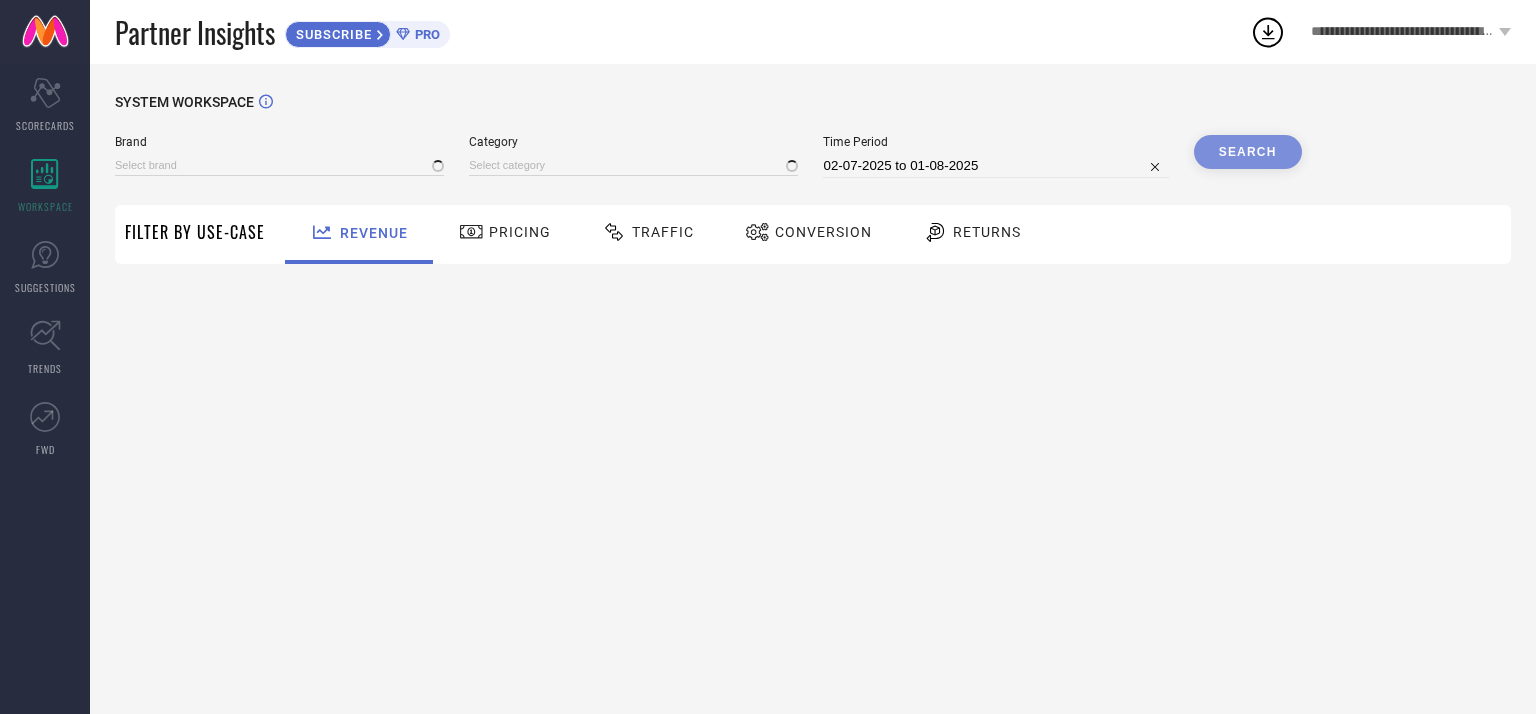 type on "REVS" 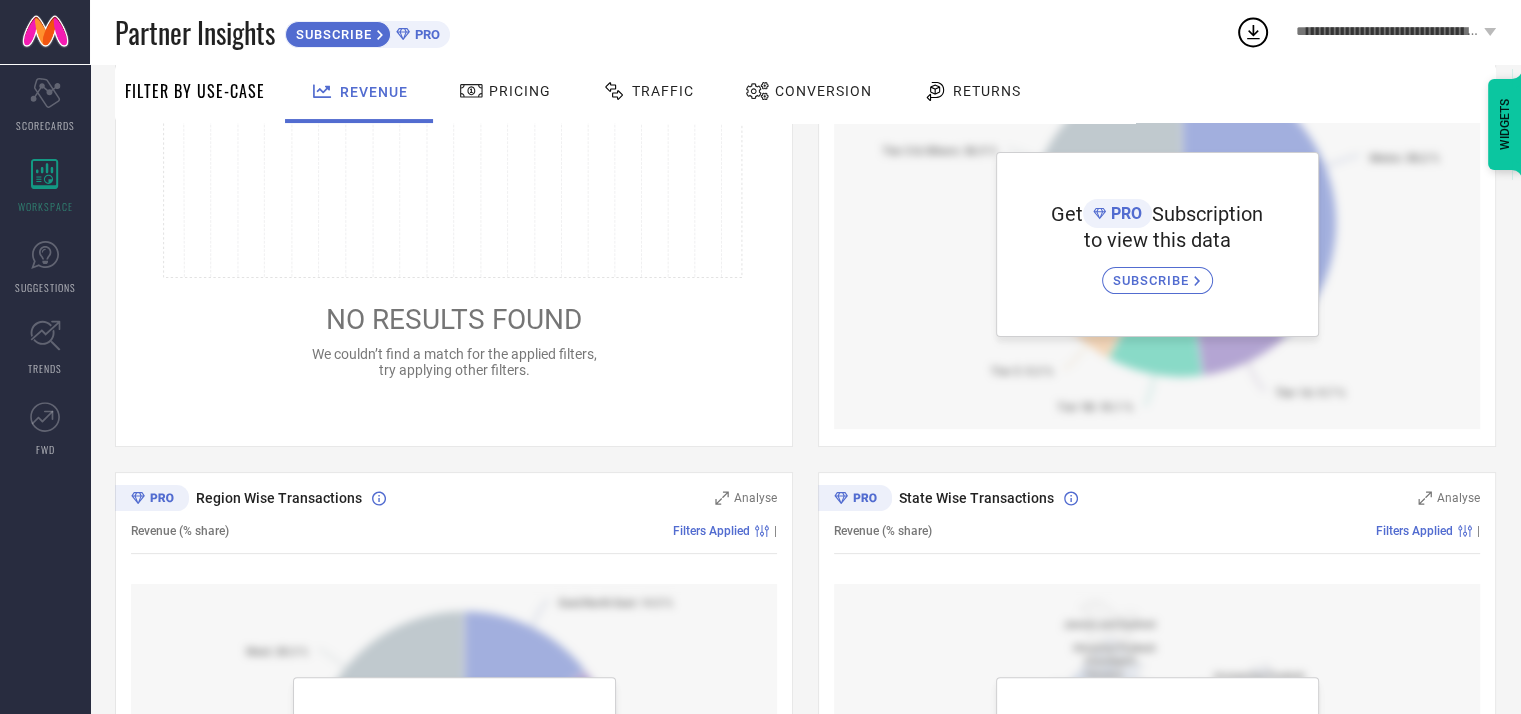 scroll, scrollTop: 36, scrollLeft: 0, axis: vertical 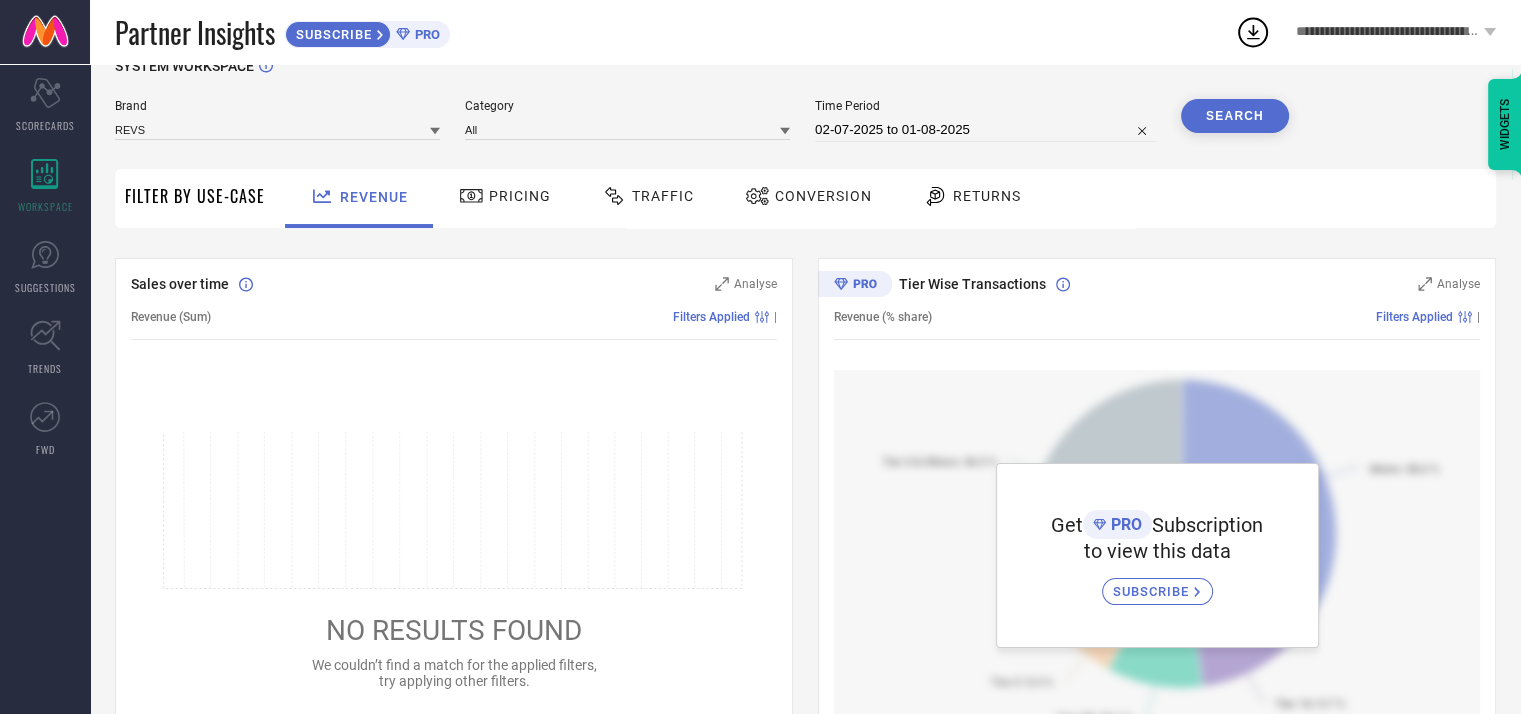 click on "Pricing" at bounding box center (520, 196) 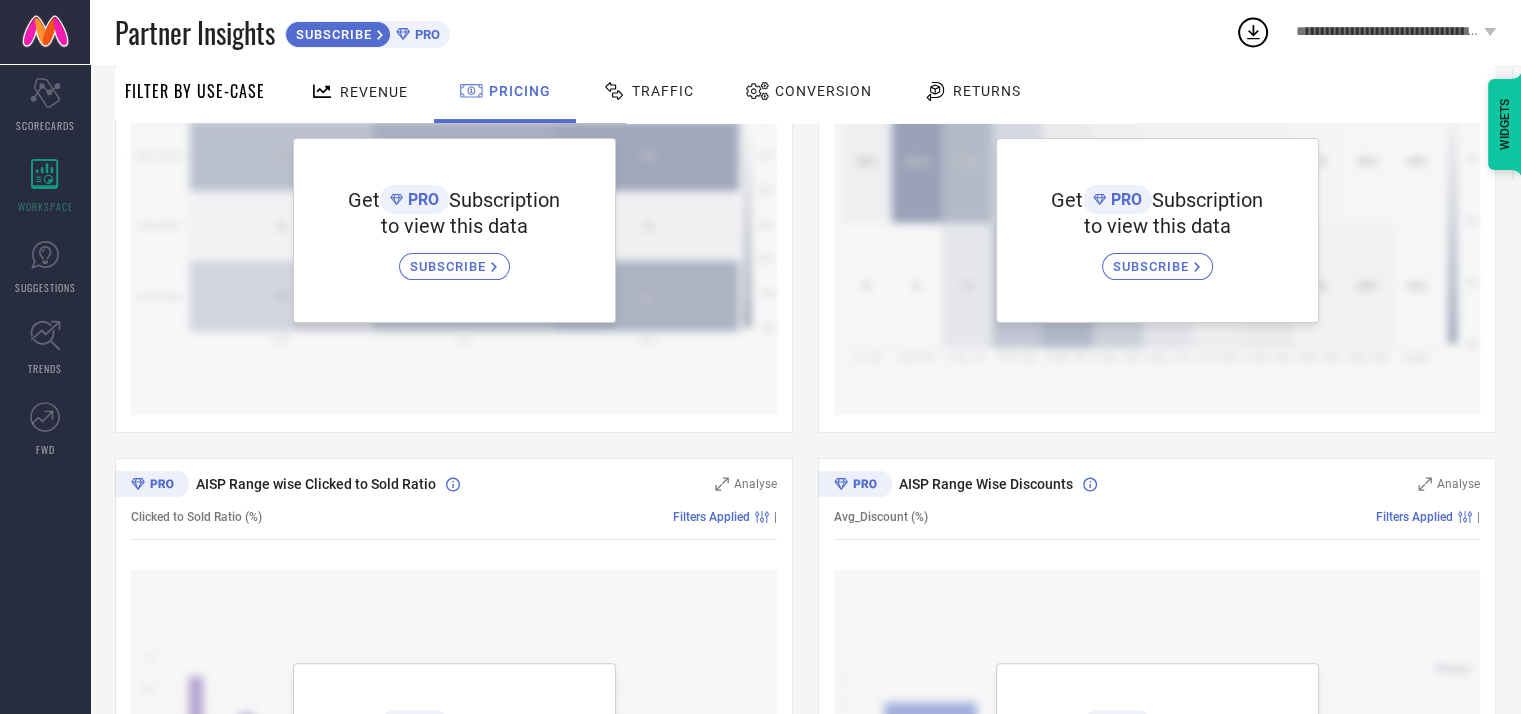 scroll, scrollTop: 0, scrollLeft: 0, axis: both 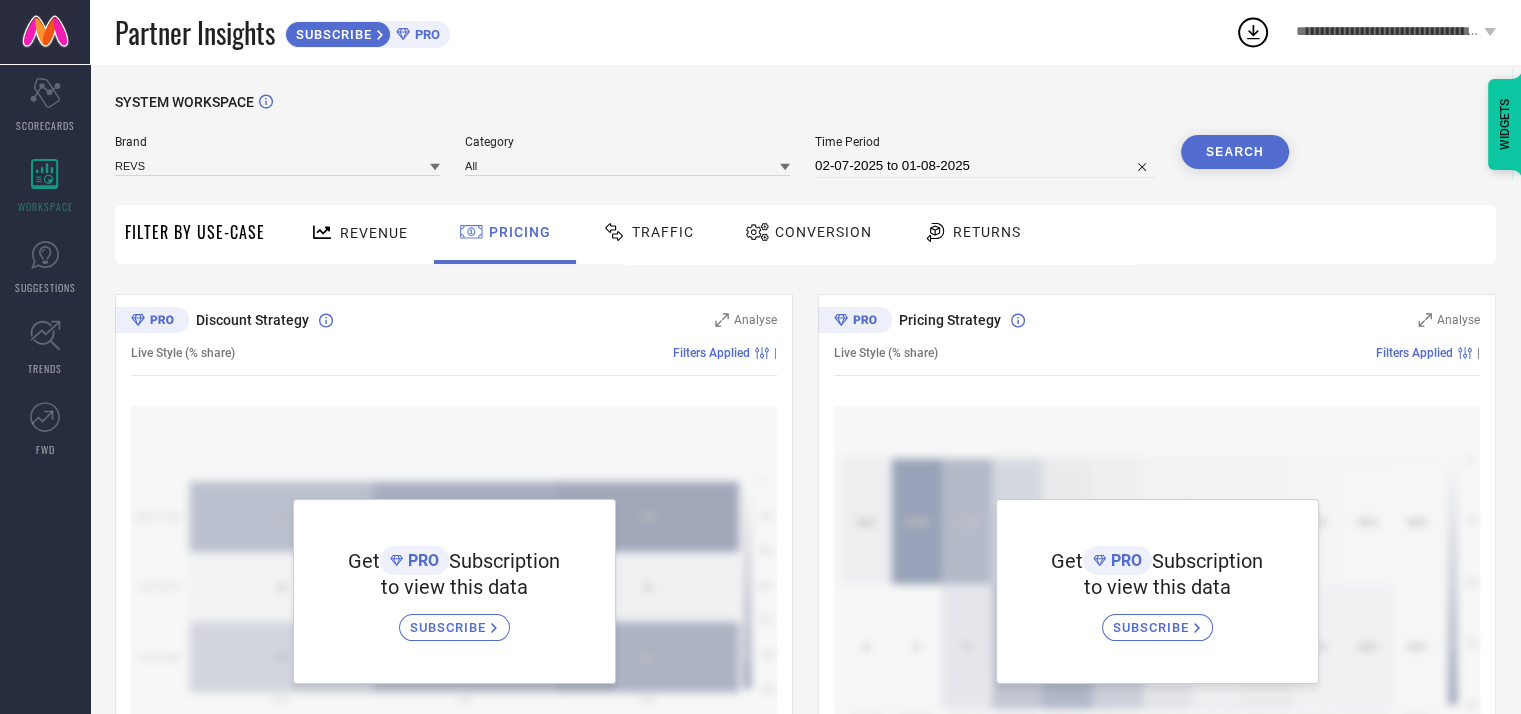 click on "Revenue" at bounding box center [359, 232] 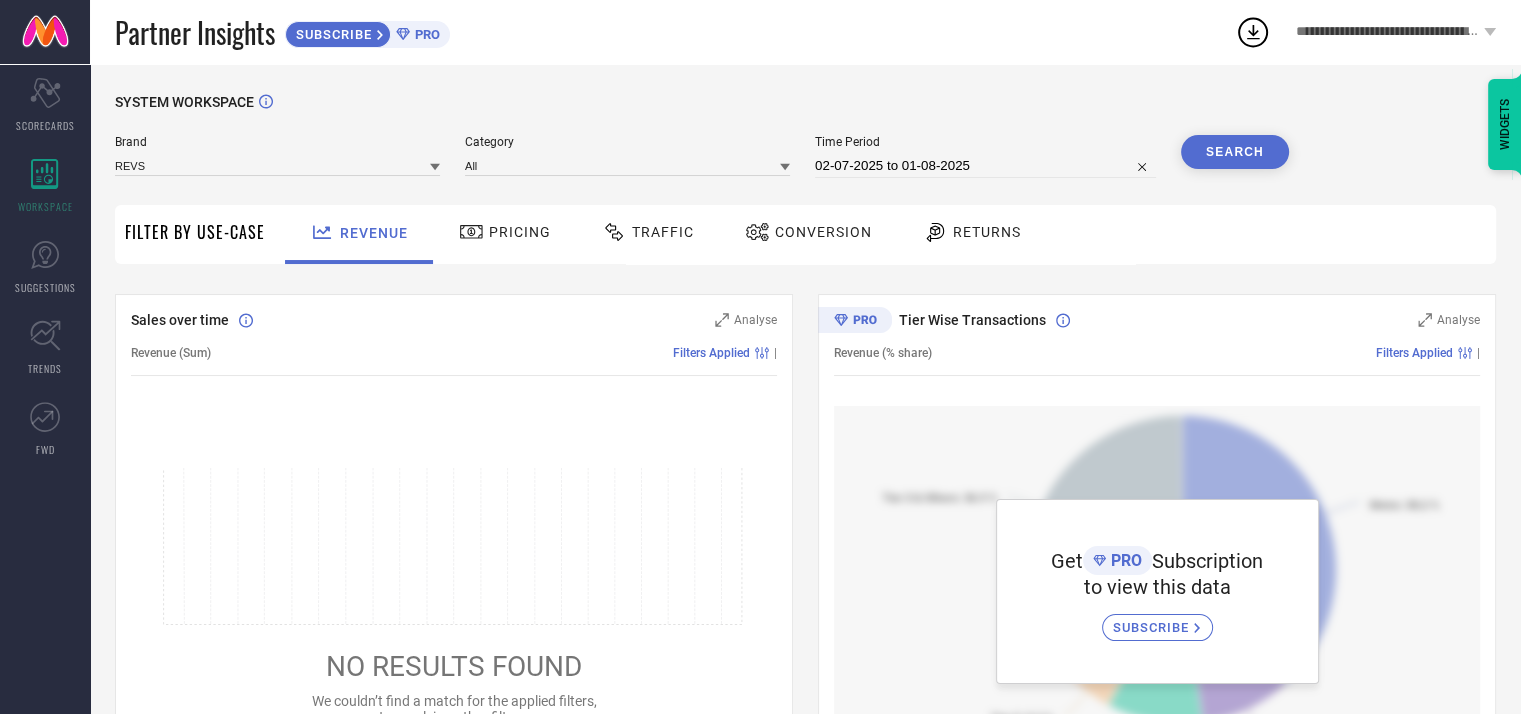click at bounding box center [474, 232] 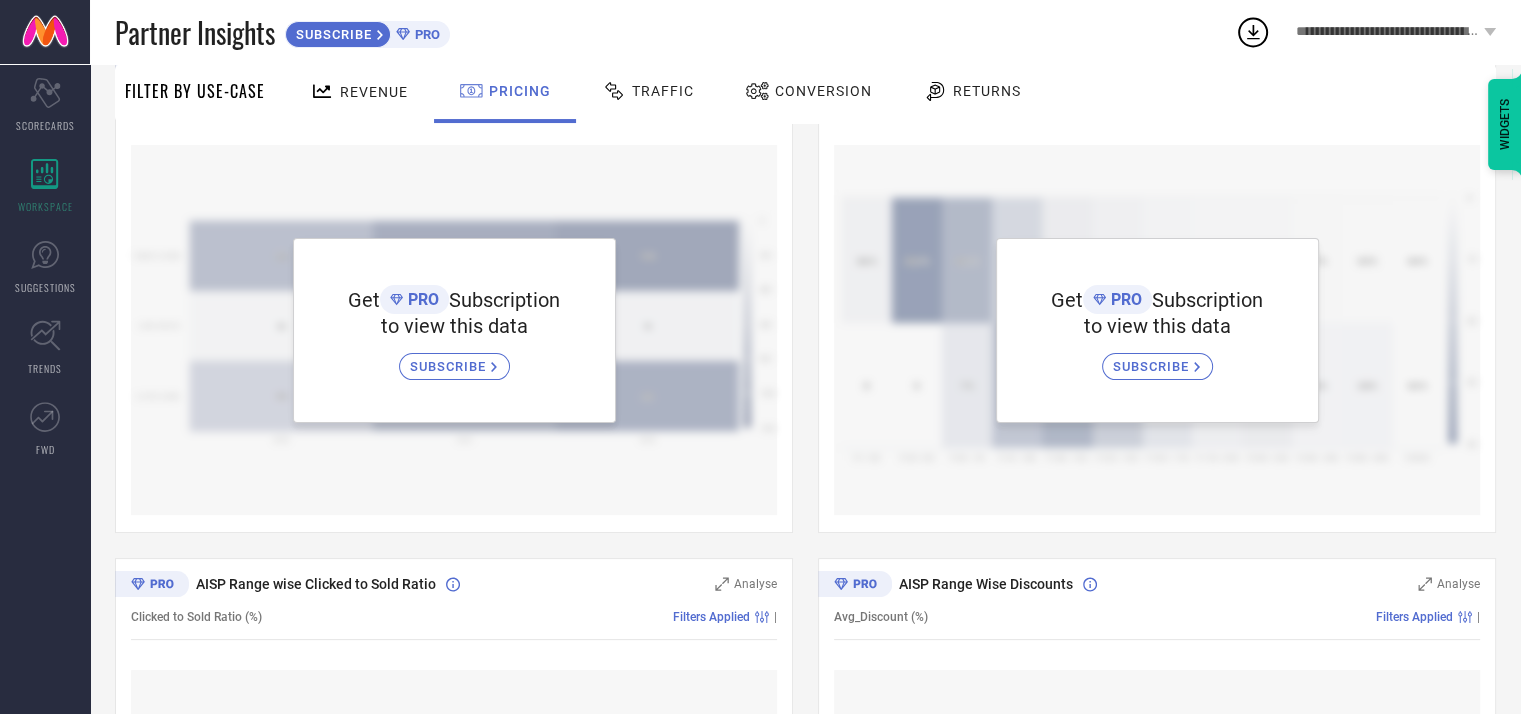 scroll, scrollTop: 0, scrollLeft: 0, axis: both 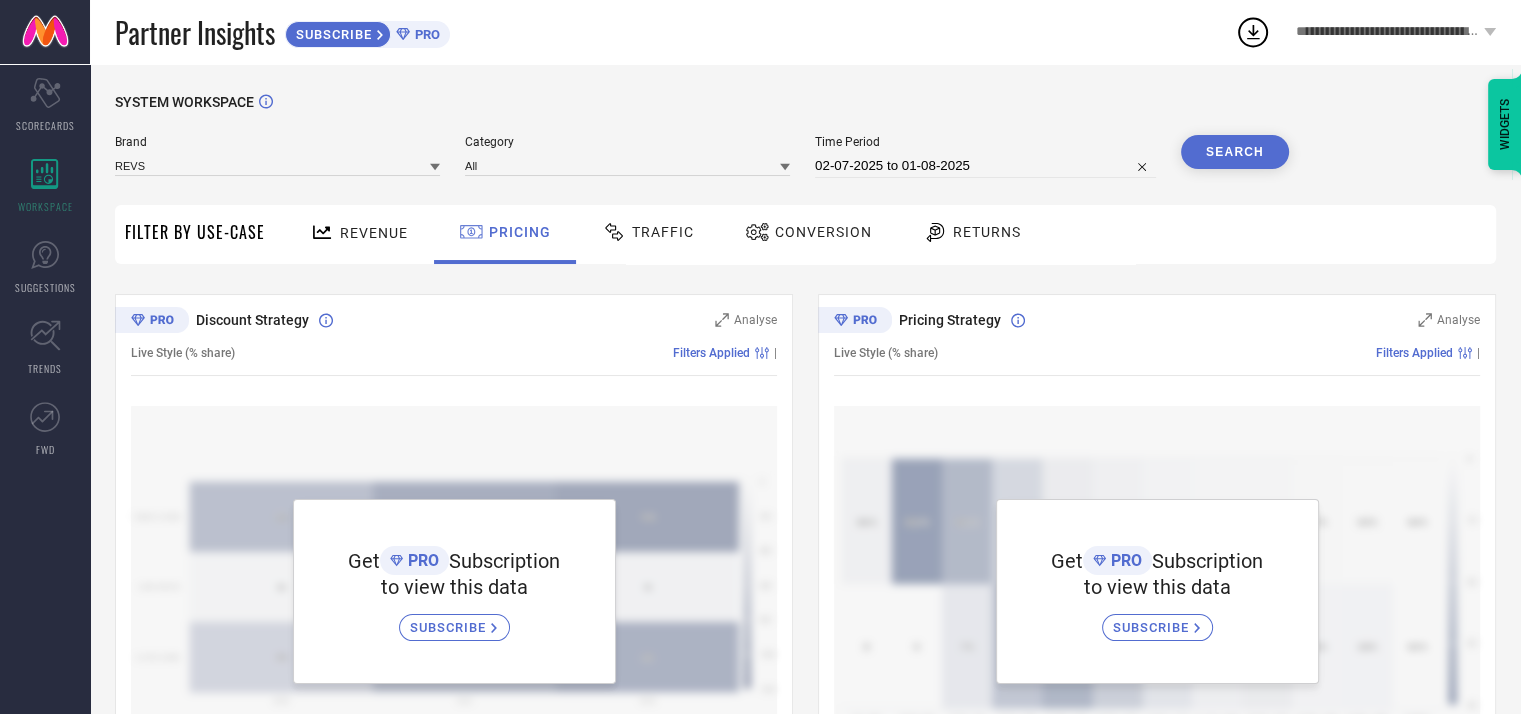 click on "Traffic" at bounding box center [648, 234] 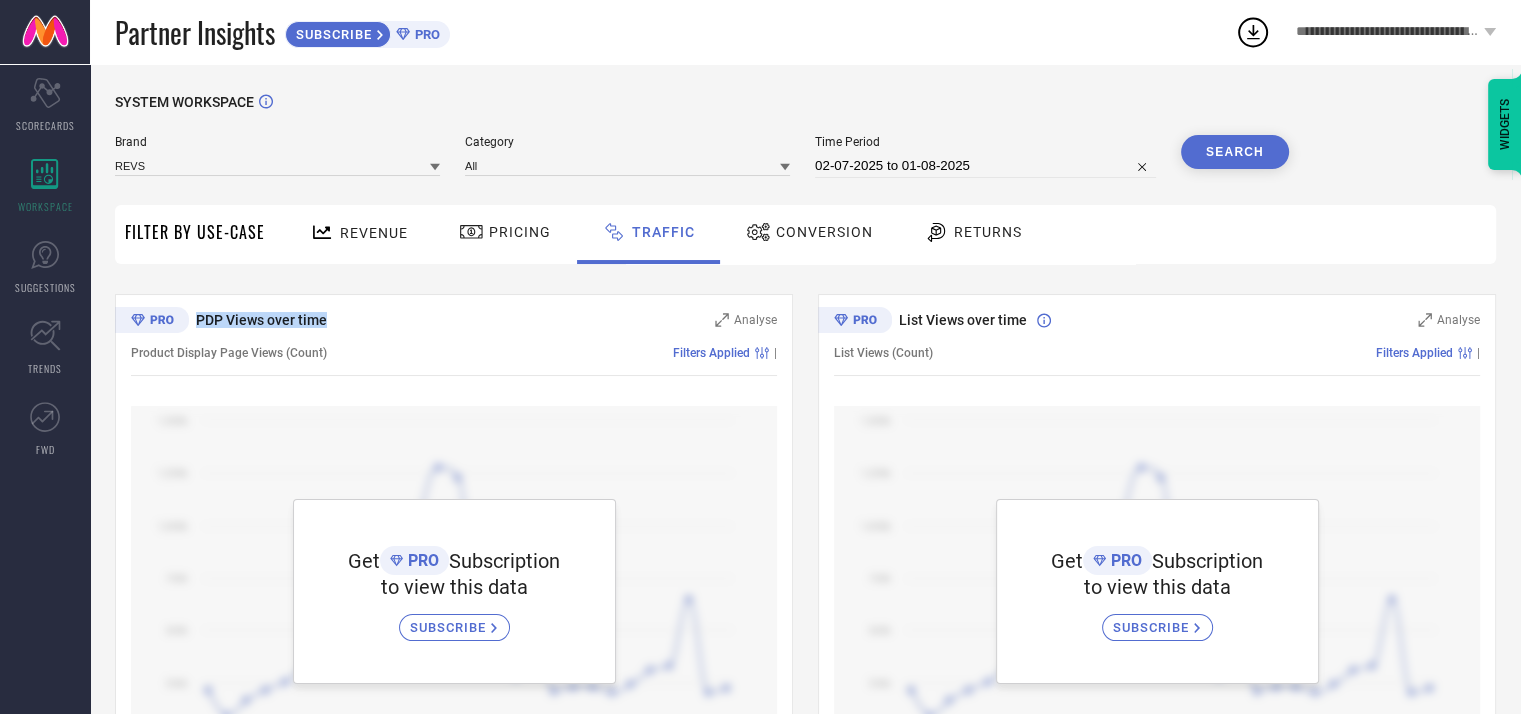 drag, startPoint x: 196, startPoint y: 316, endPoint x: 355, endPoint y: 317, distance: 159.00314 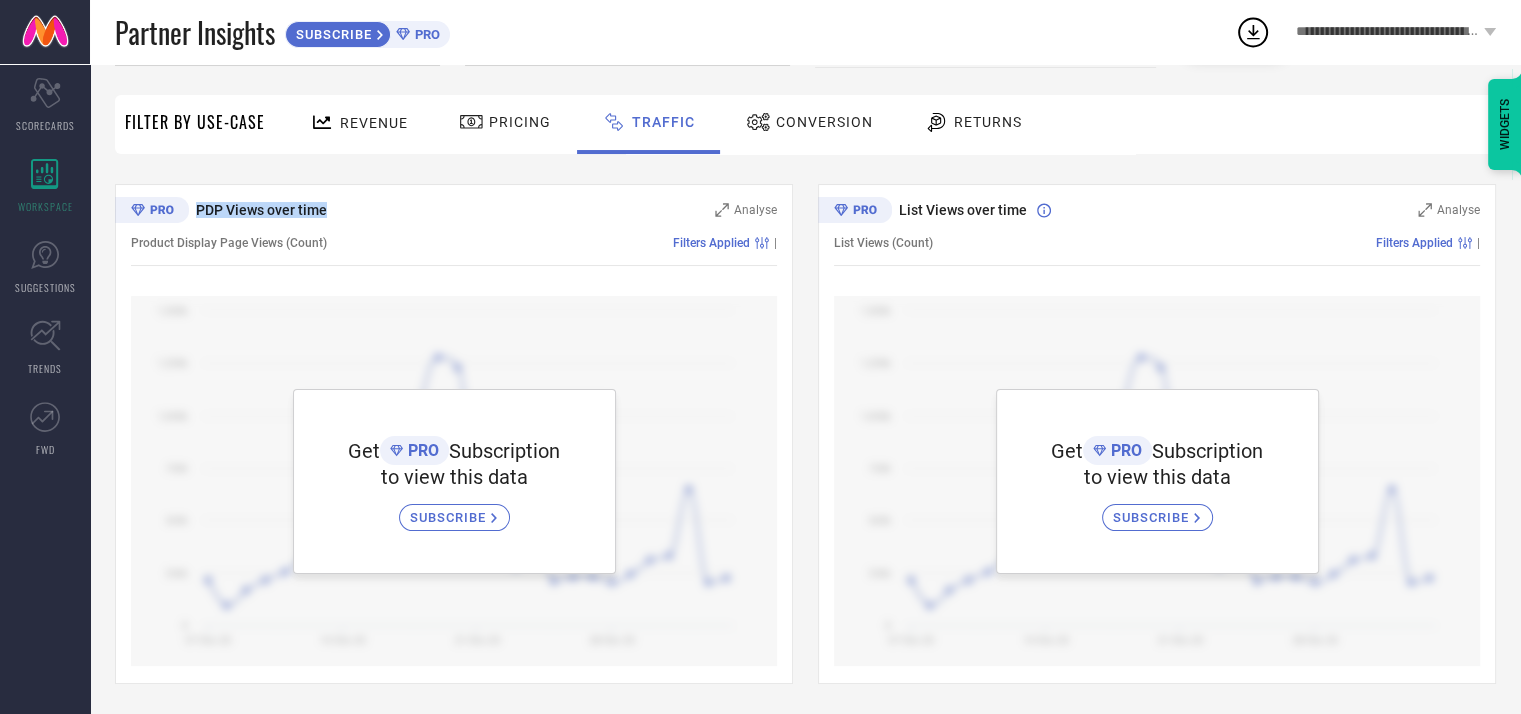scroll, scrollTop: 0, scrollLeft: 0, axis: both 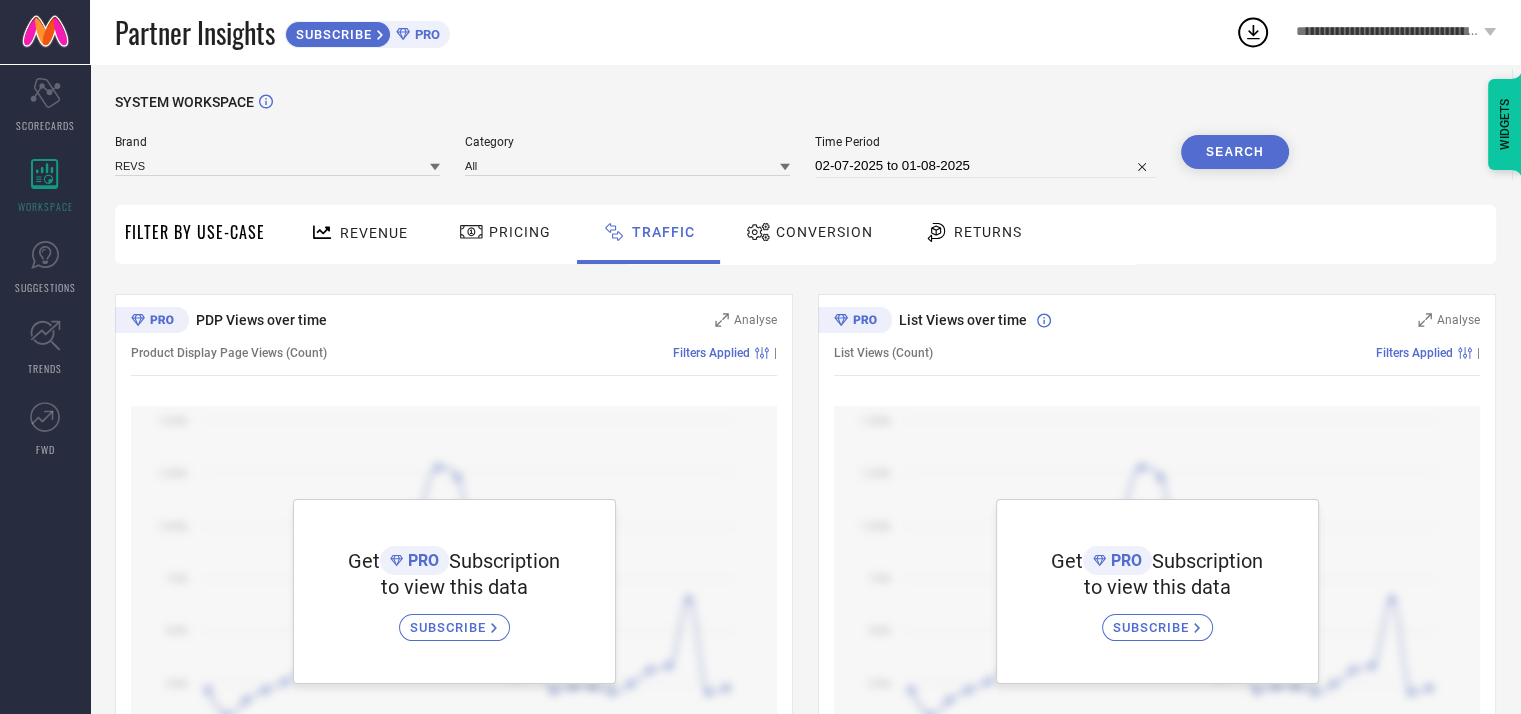 click on "Conversion" at bounding box center (824, 232) 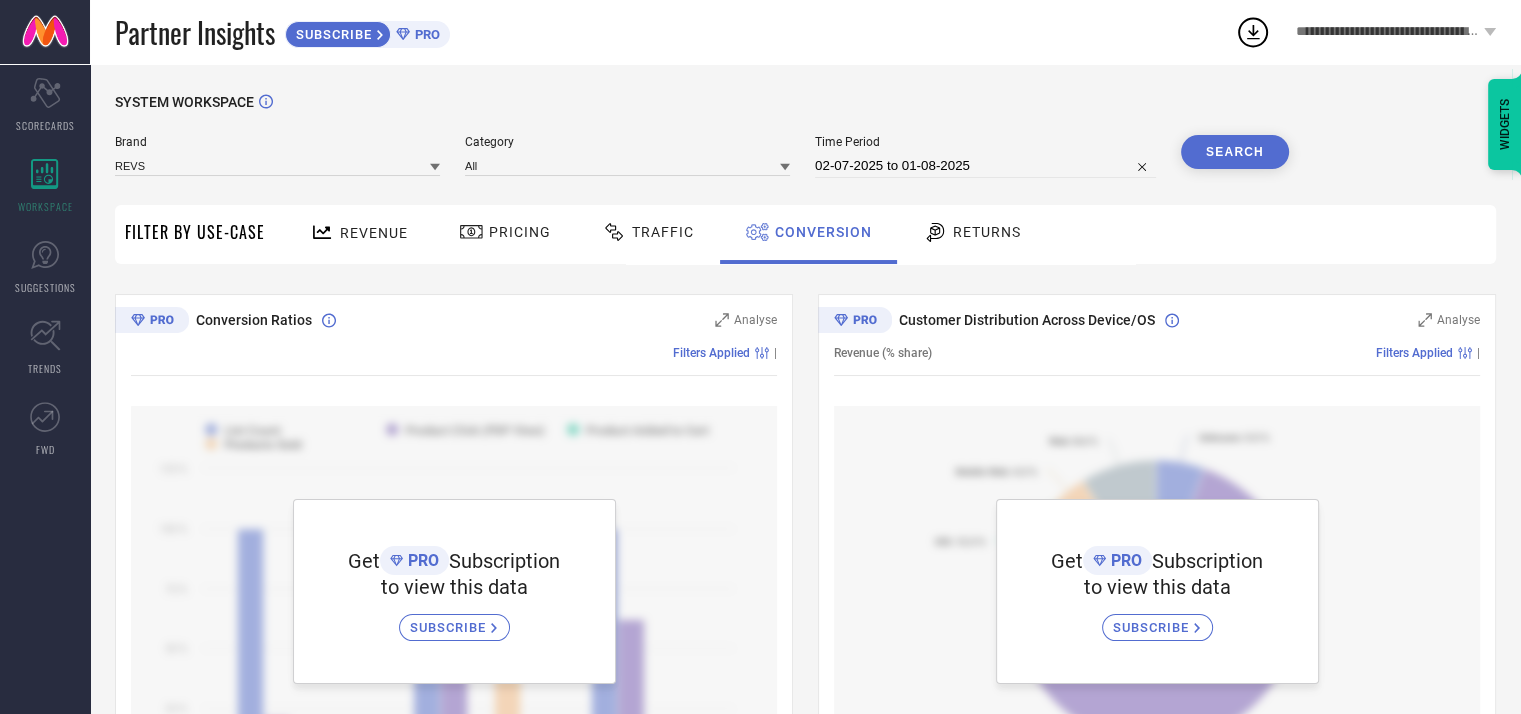 click on "Conversion Ratios" at bounding box center [254, 320] 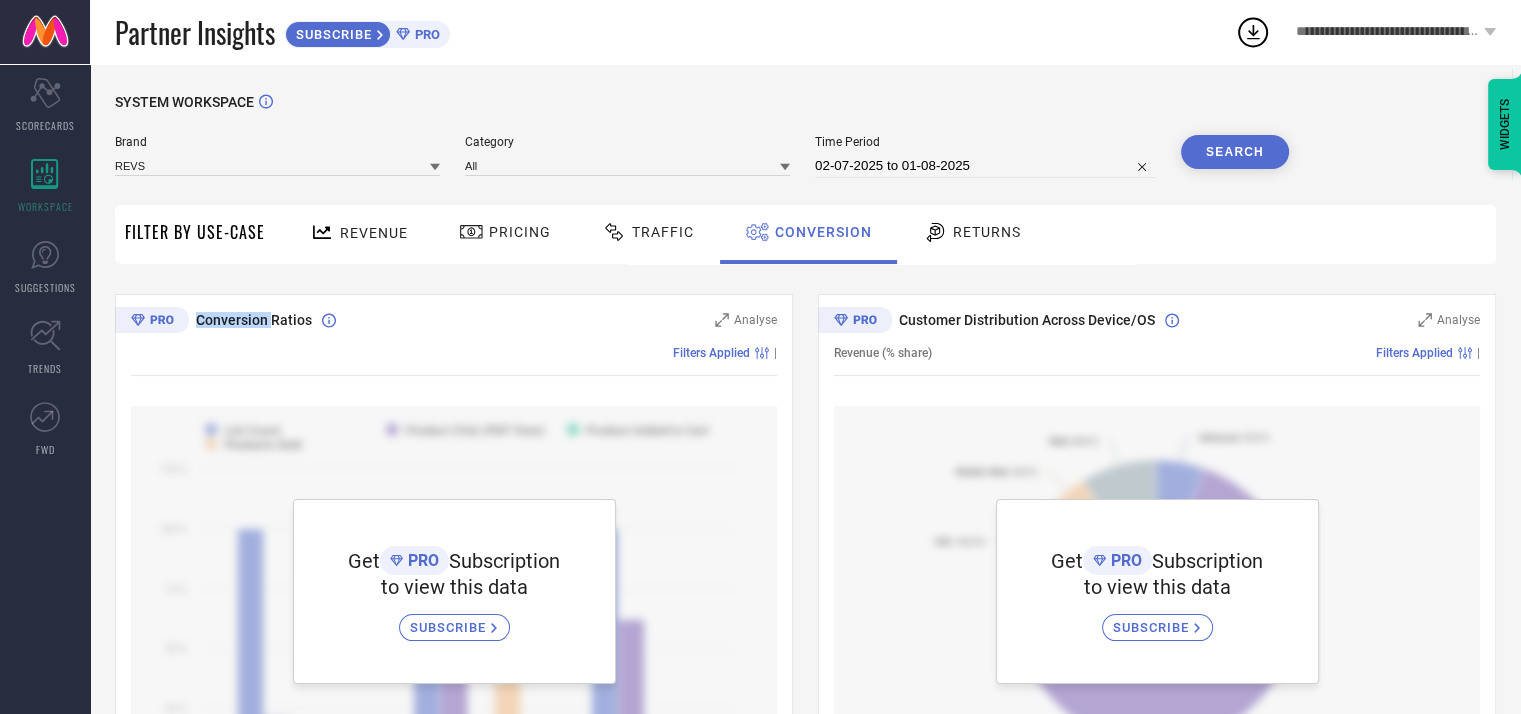 click on "Conversion Ratios" at bounding box center [254, 320] 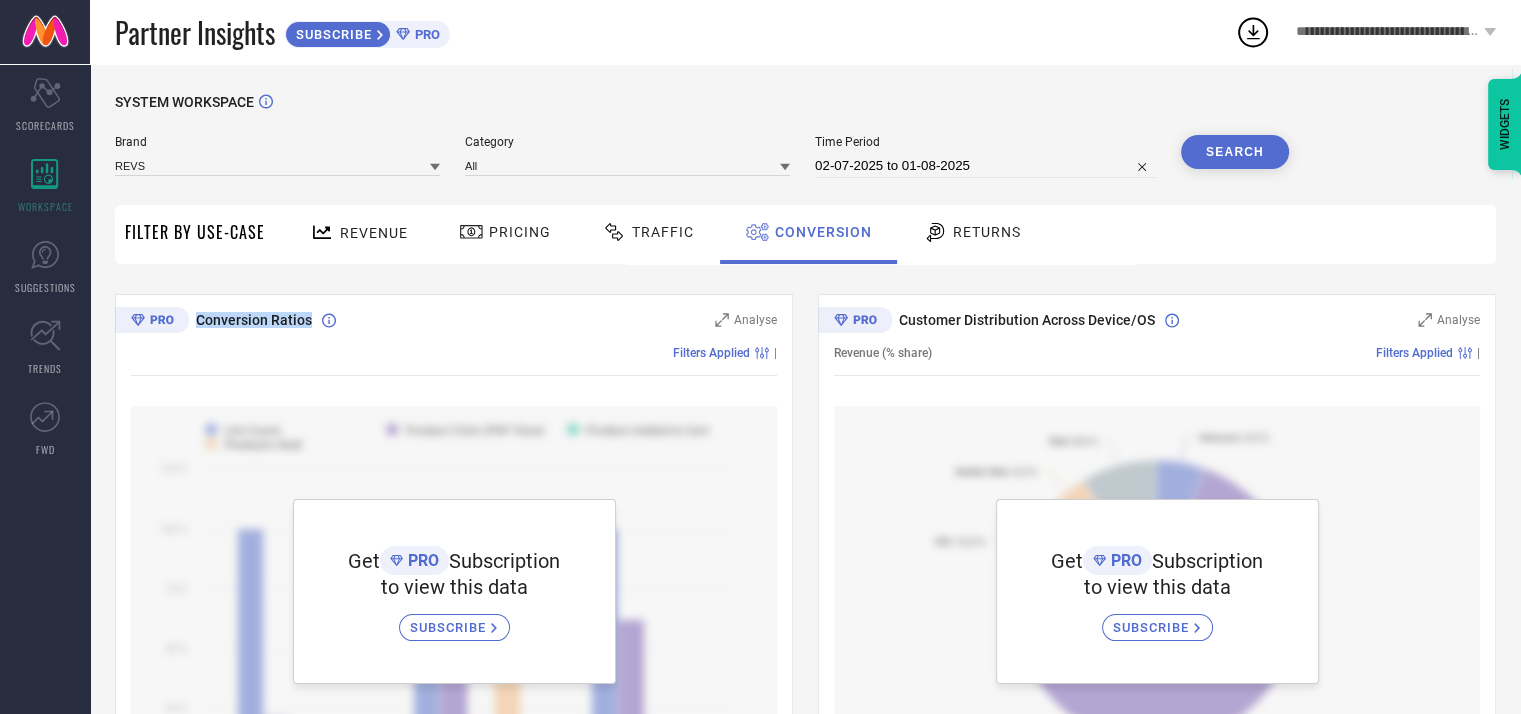 click on "Conversion Ratios" at bounding box center (254, 320) 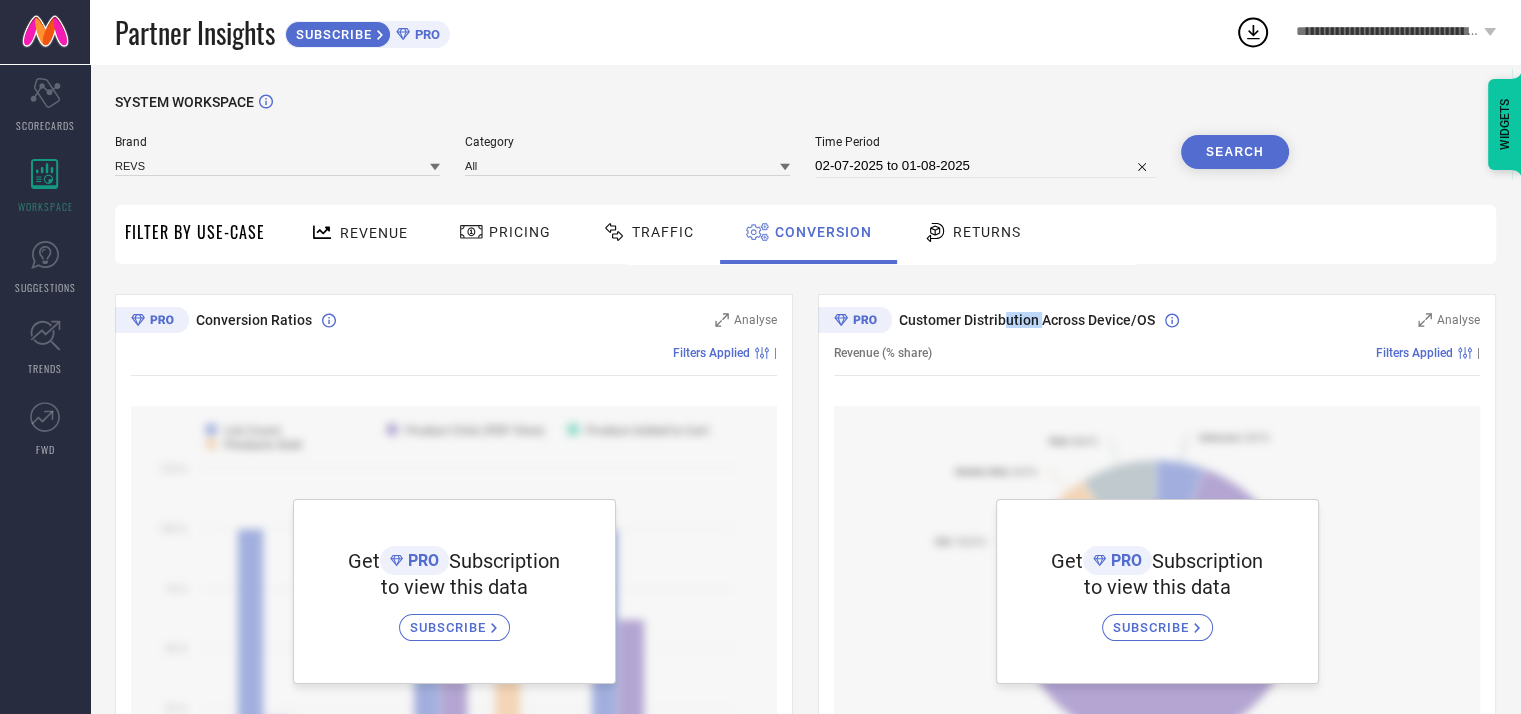 drag, startPoint x: 1001, startPoint y: 319, endPoint x: 1068, endPoint y: 319, distance: 67 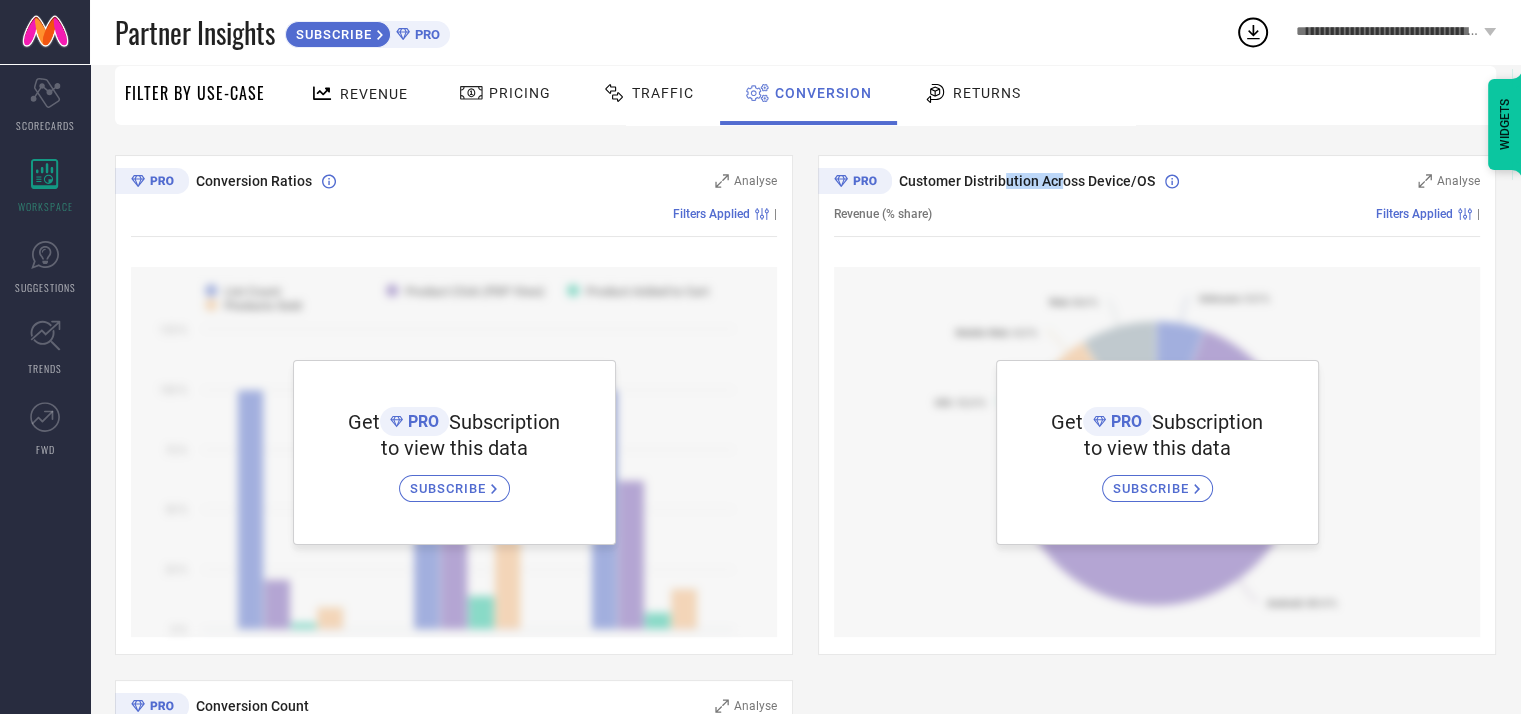 scroll, scrollTop: 0, scrollLeft: 0, axis: both 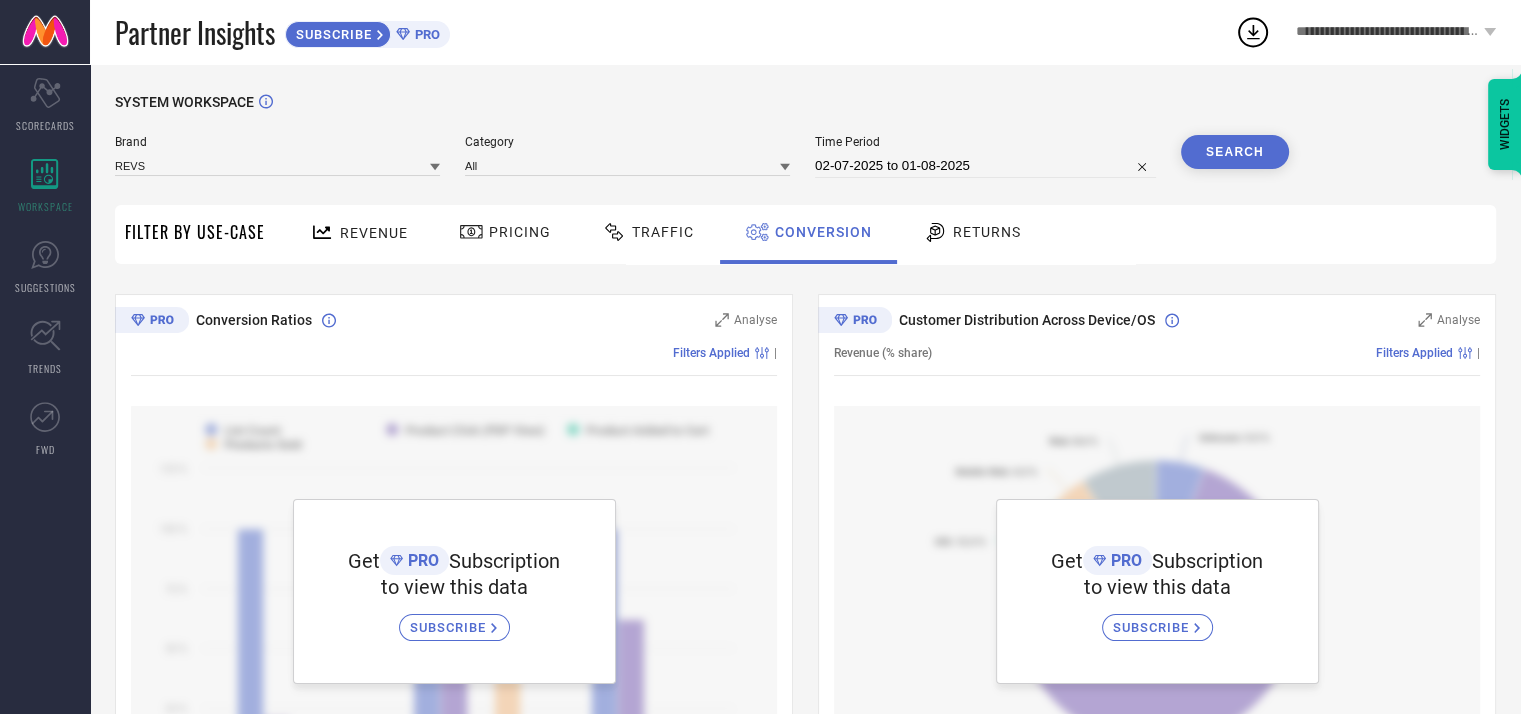 click on "Traffic" at bounding box center (648, 232) 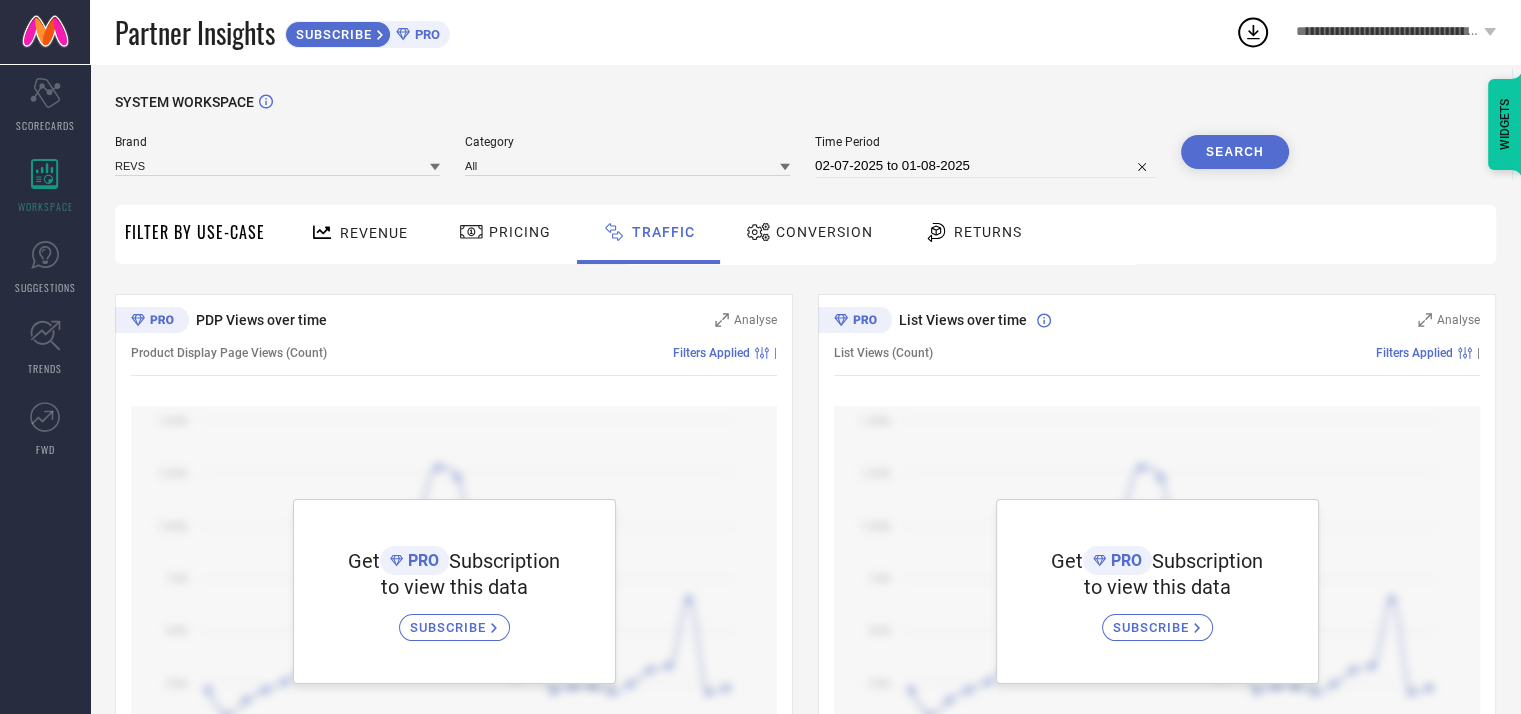 click on "Conversion" at bounding box center (824, 232) 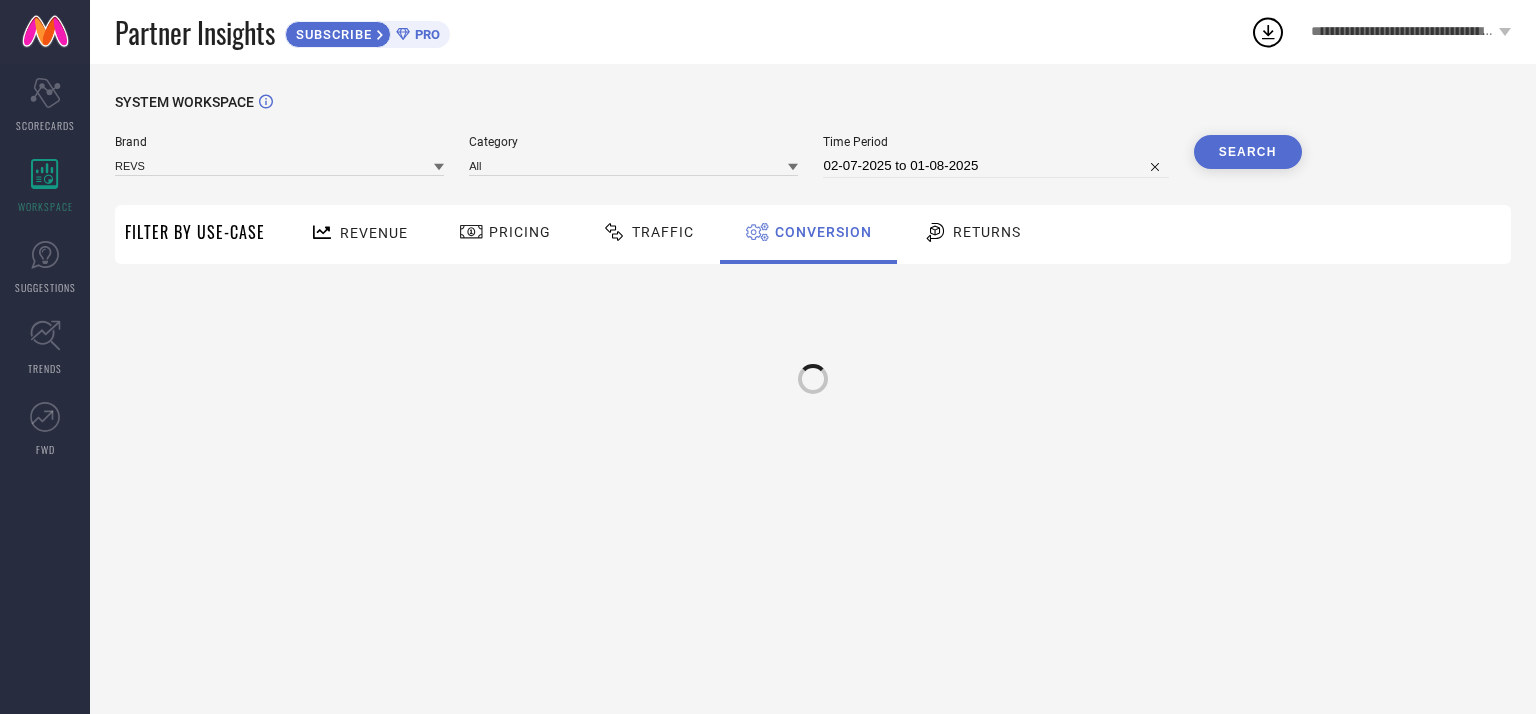 click on "Returns" at bounding box center [987, 232] 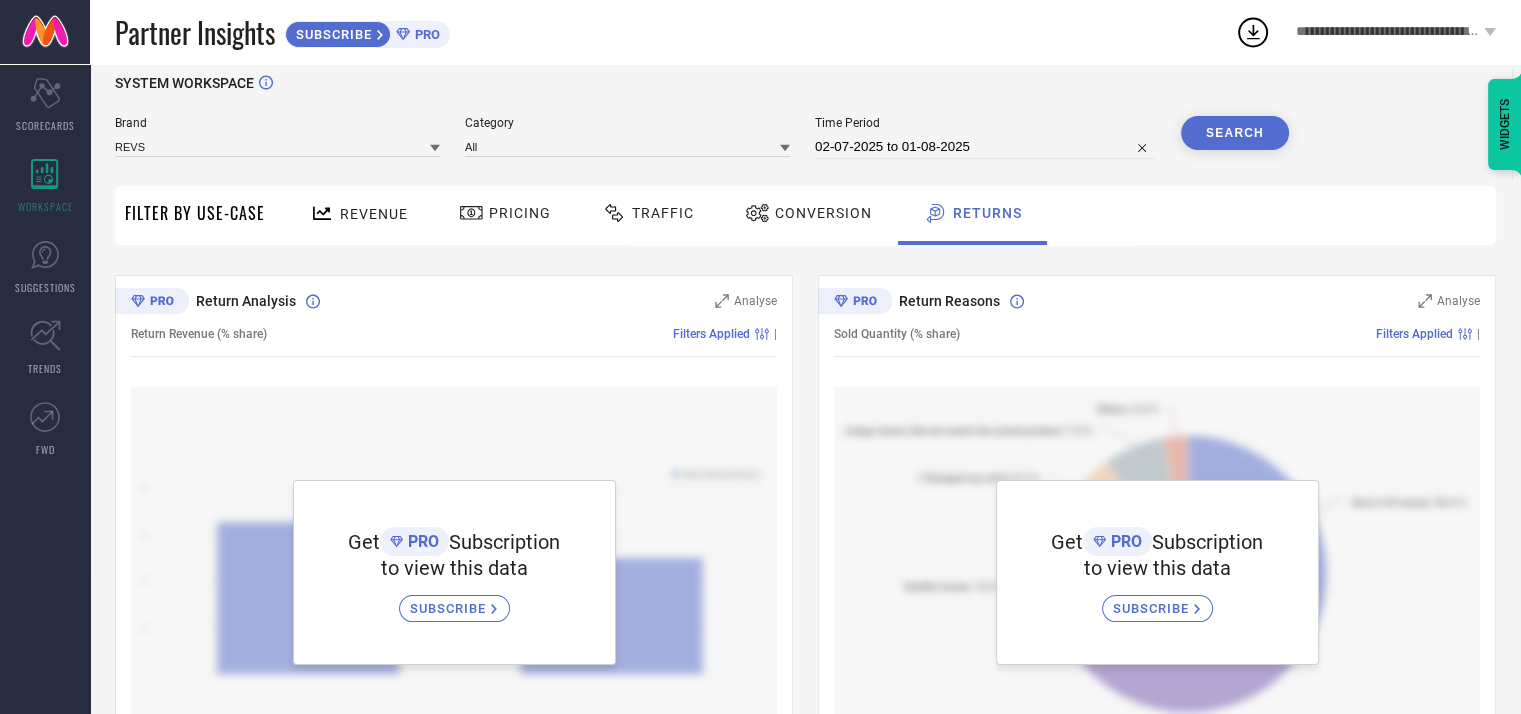 scroll, scrollTop: 0, scrollLeft: 0, axis: both 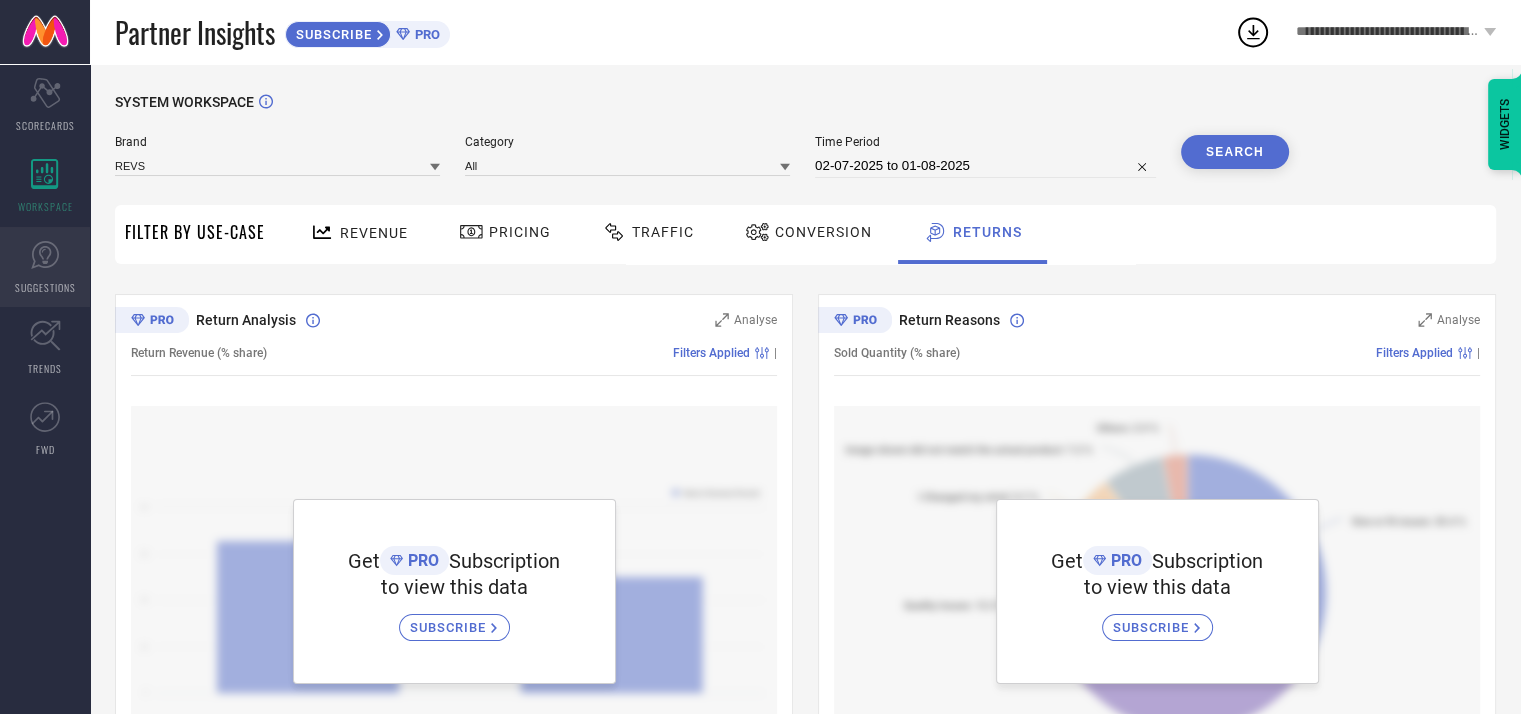 click 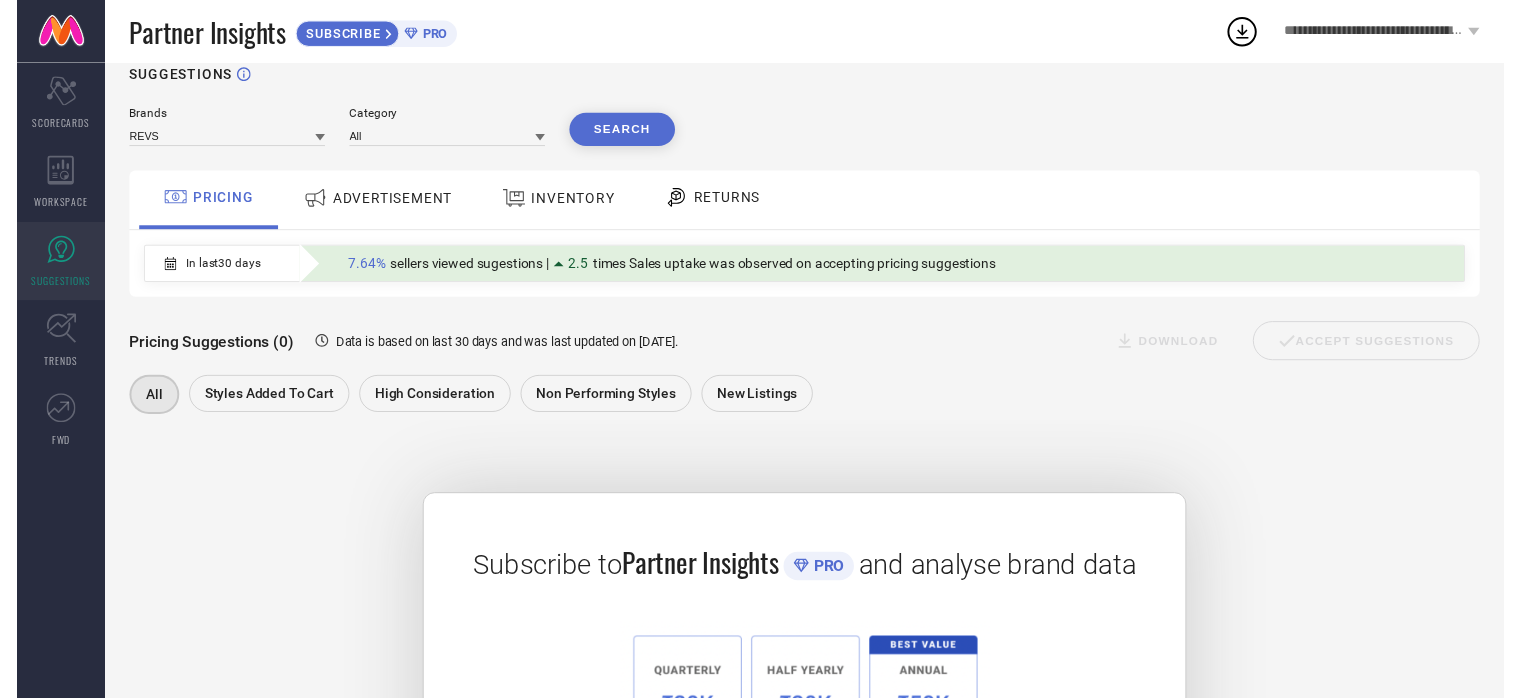 scroll, scrollTop: 0, scrollLeft: 0, axis: both 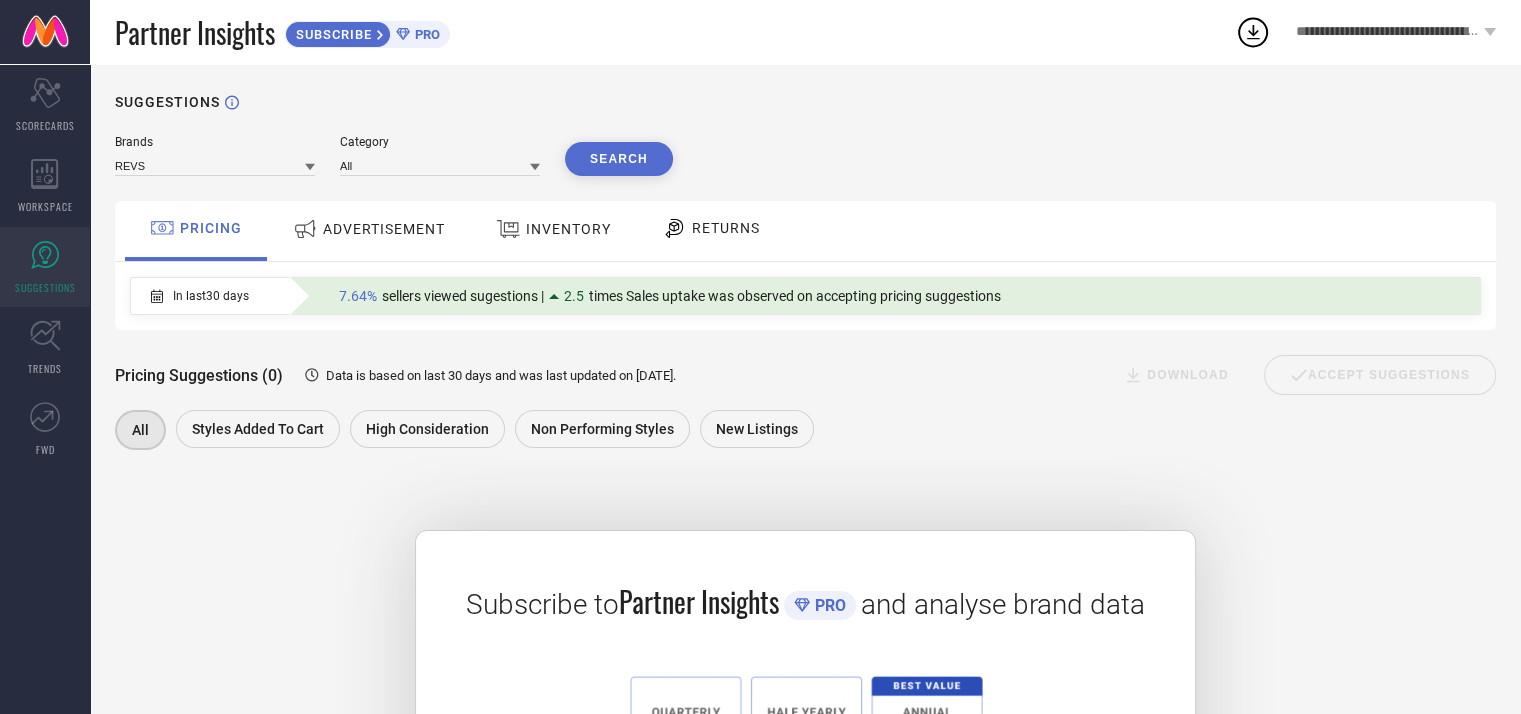 click on "ADVERTISEMENT" at bounding box center [369, 231] 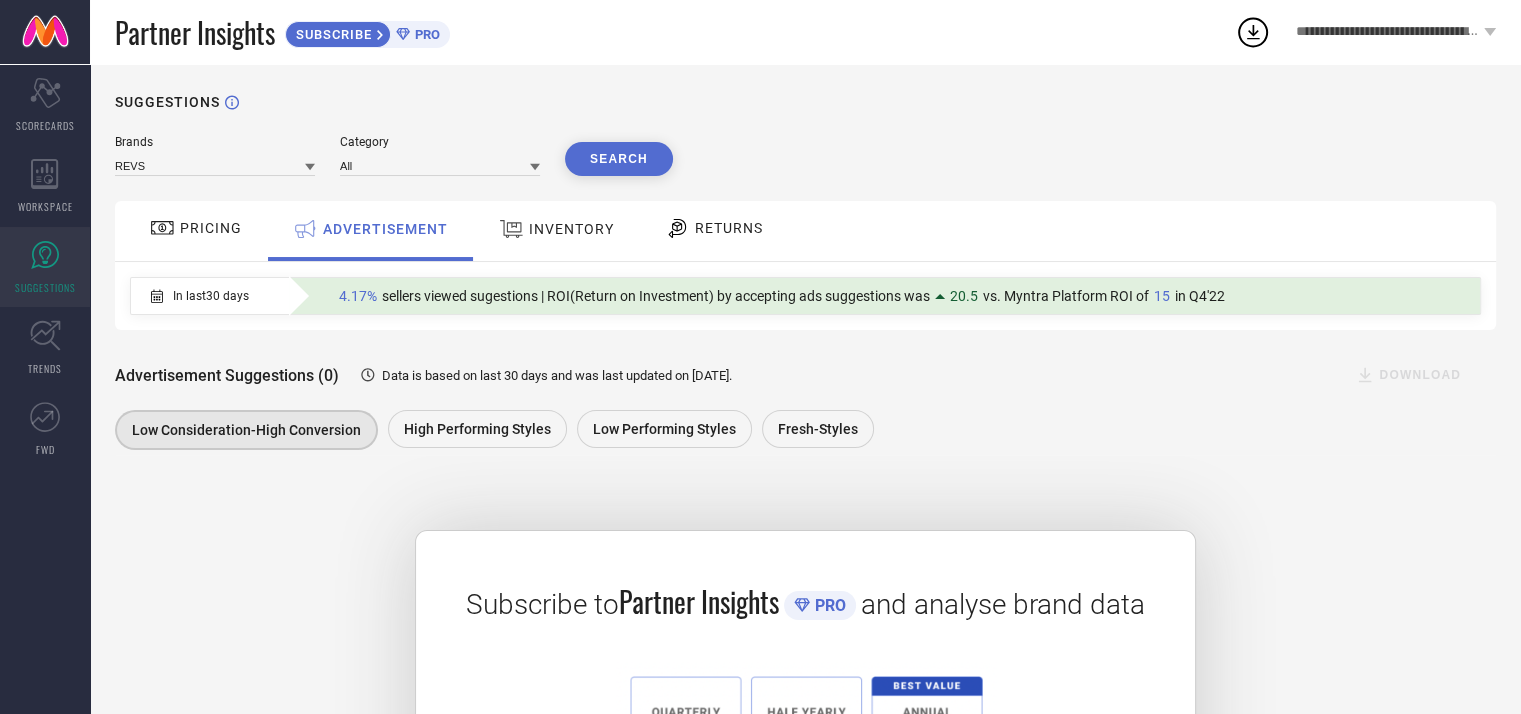 click on "INVENTORY" at bounding box center [571, 229] 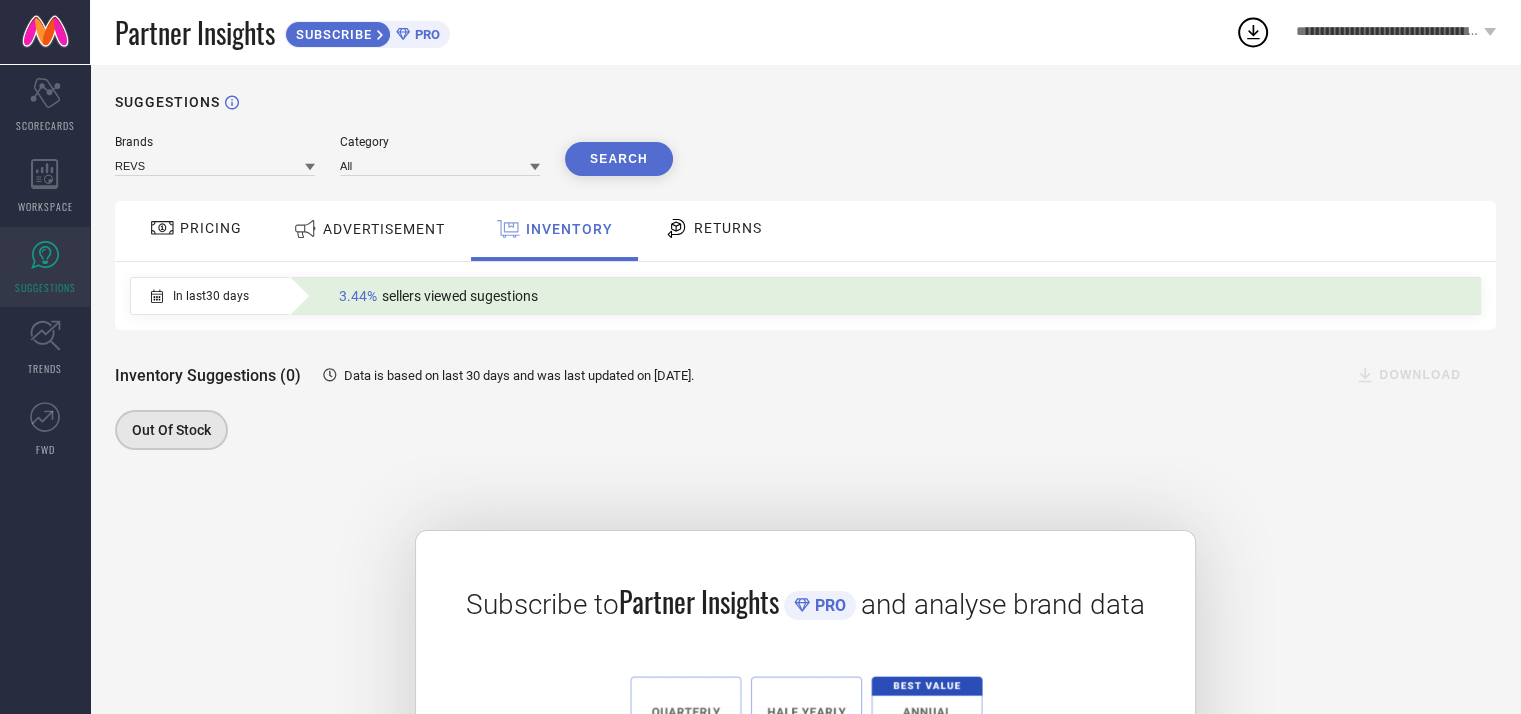 click on "RETURNS" at bounding box center (713, 228) 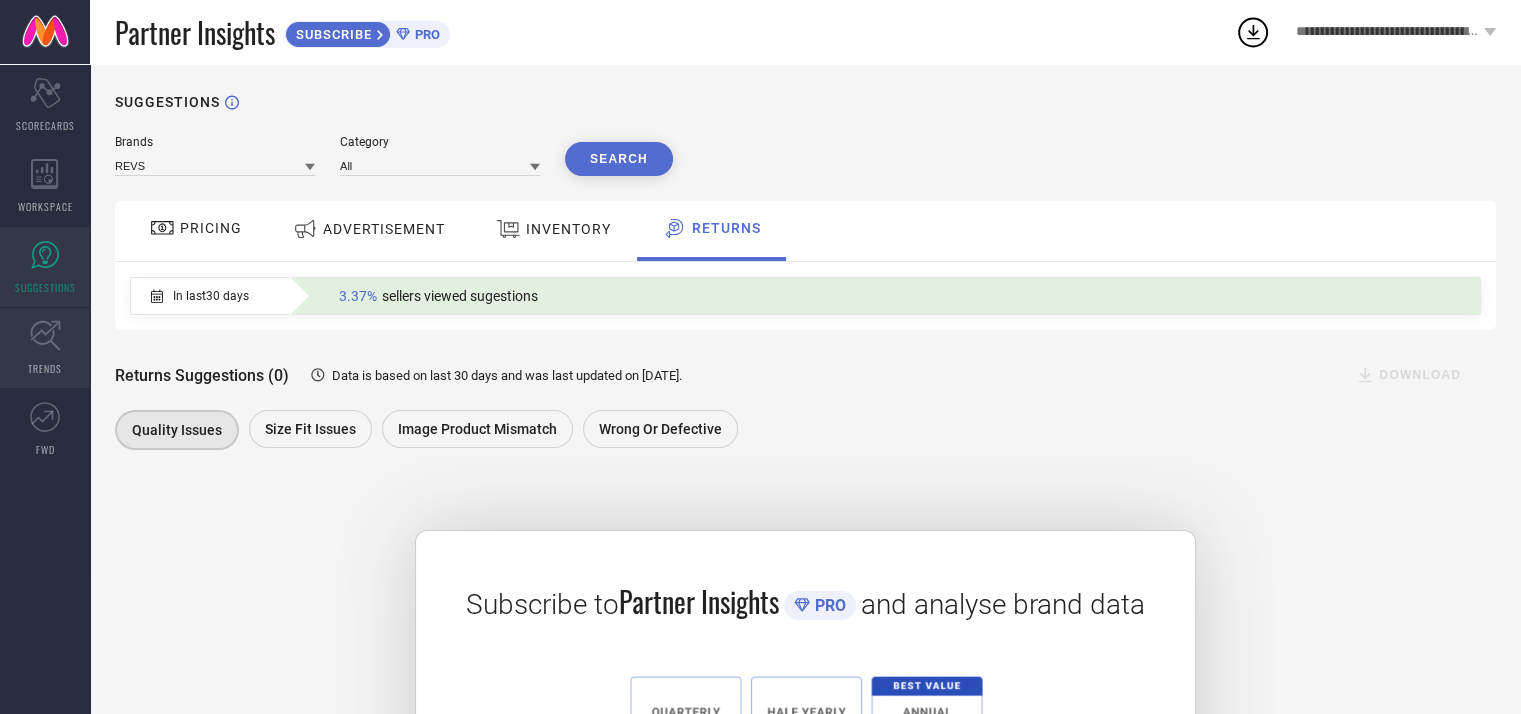 click on "TRENDS" at bounding box center (45, 348) 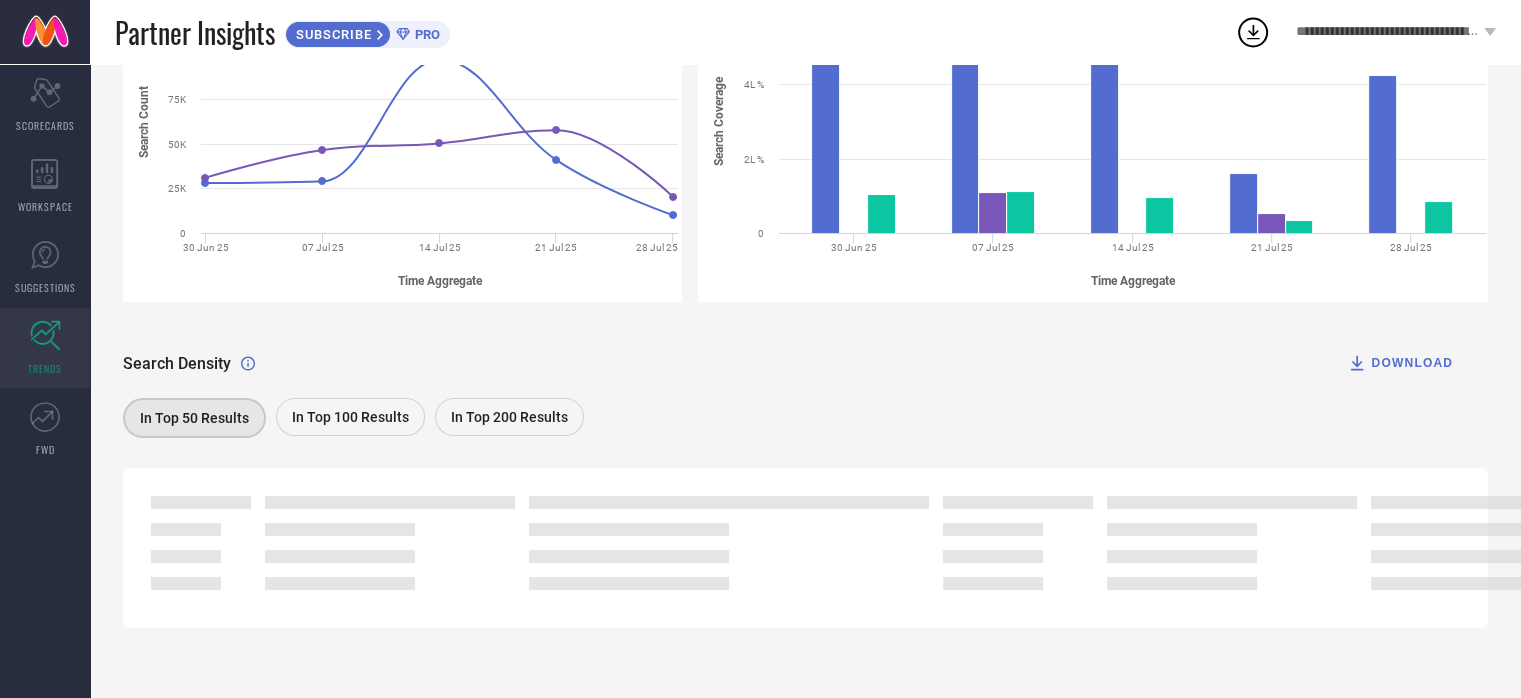 scroll, scrollTop: 0, scrollLeft: 0, axis: both 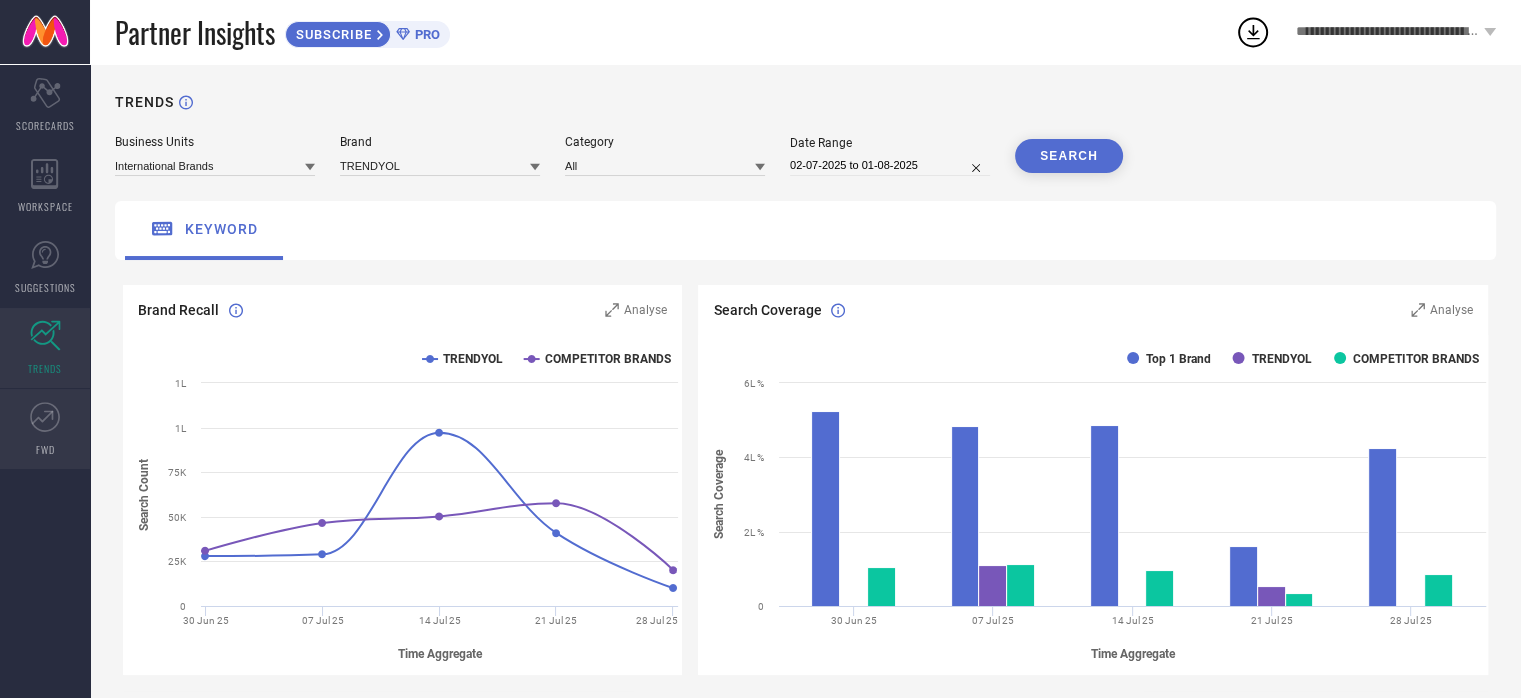 click 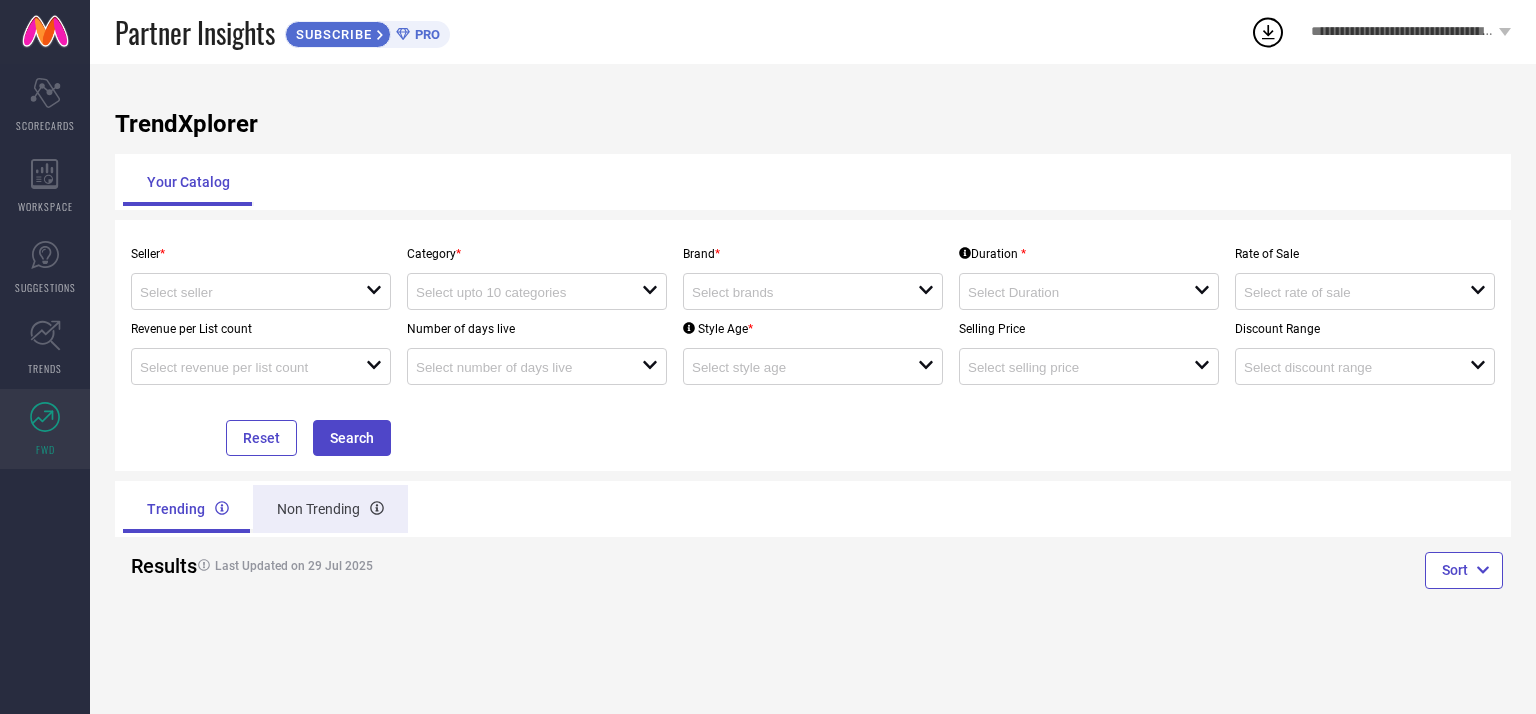 click on "Non Trending" at bounding box center [330, 509] 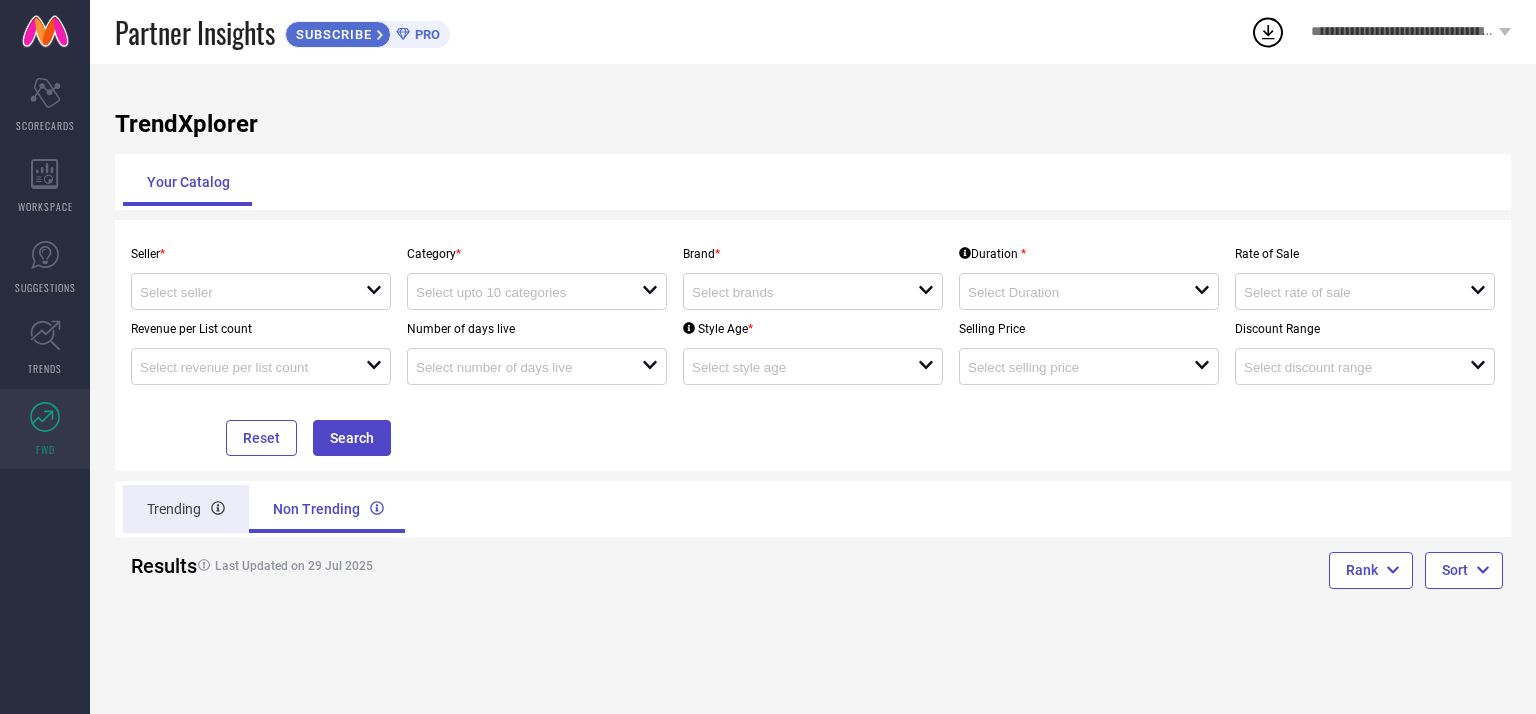 click on "Trending" at bounding box center (186, 509) 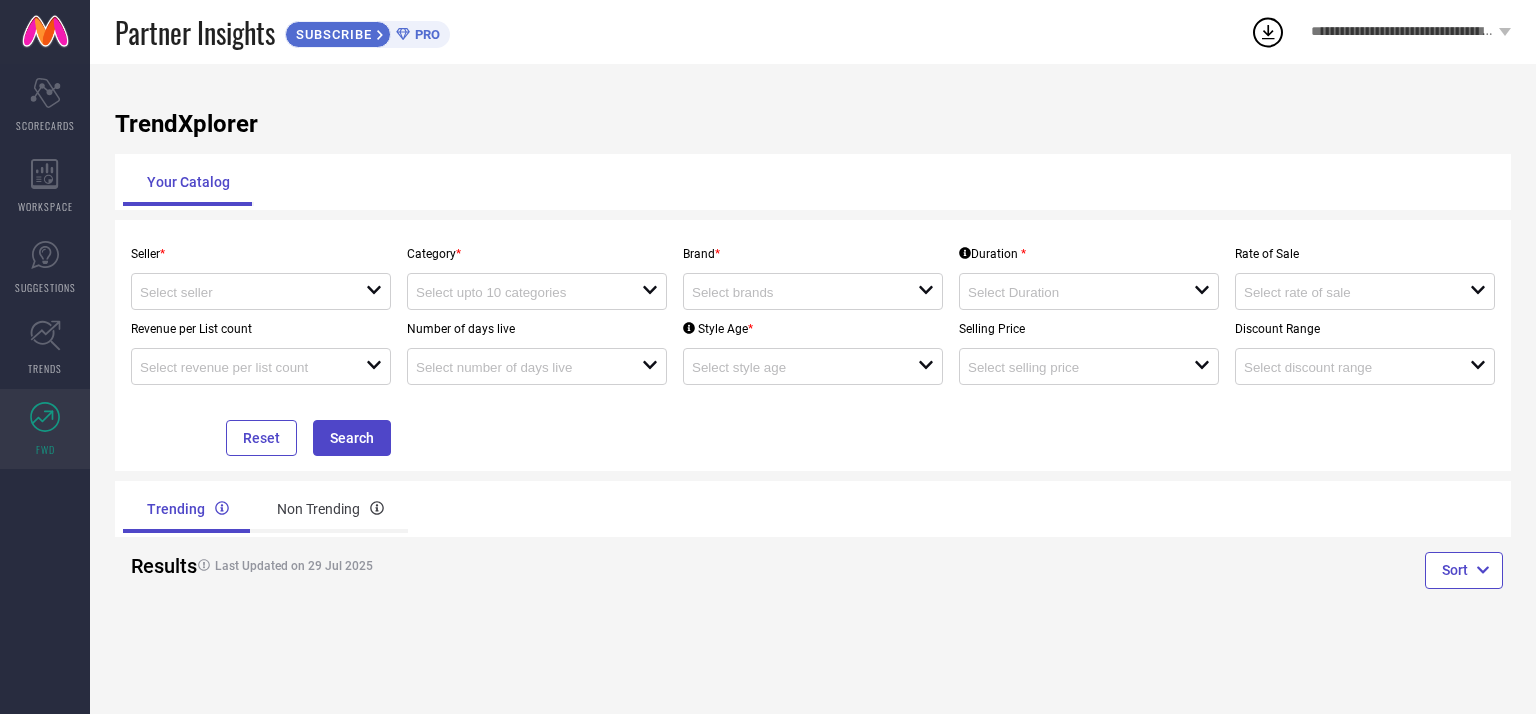 click on "Seller  * open" at bounding box center (261, 272) 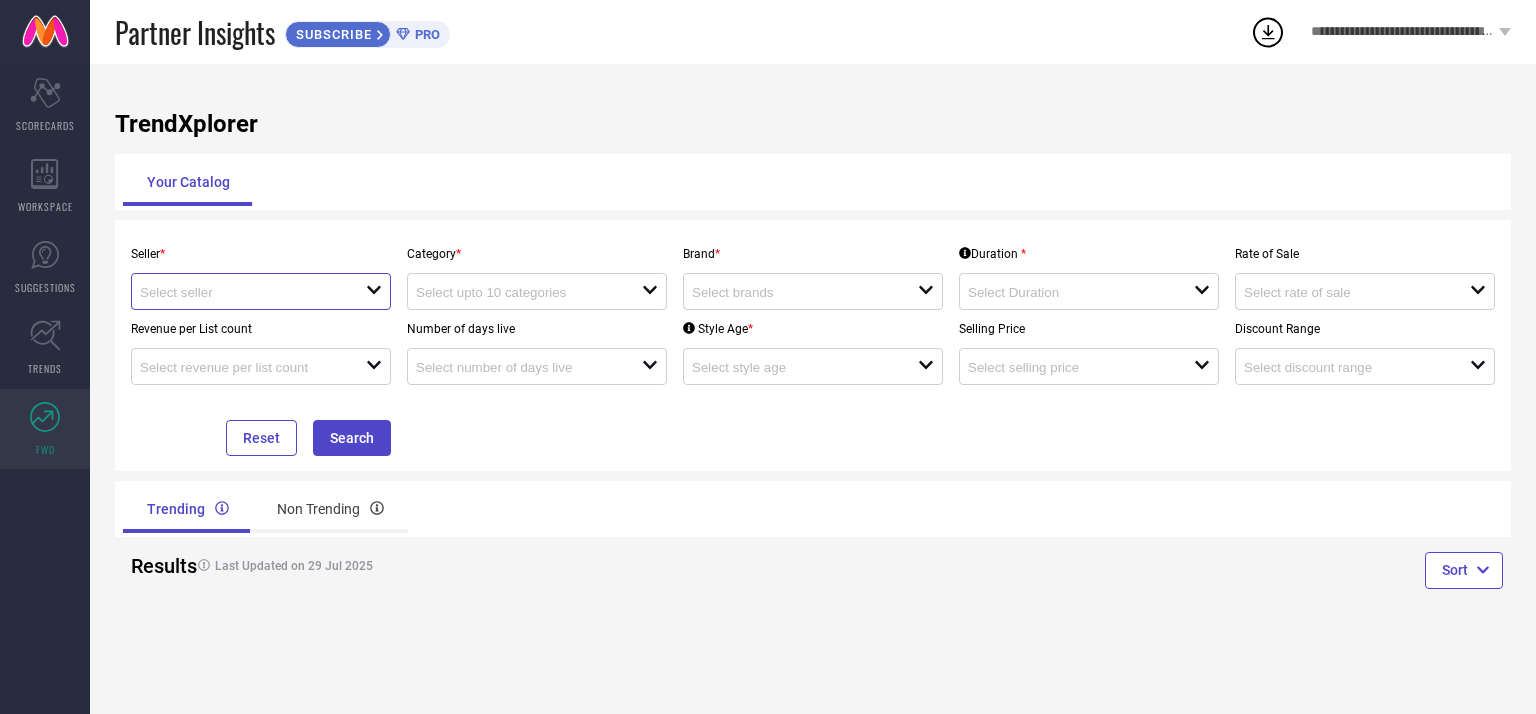 click at bounding box center [241, 292] 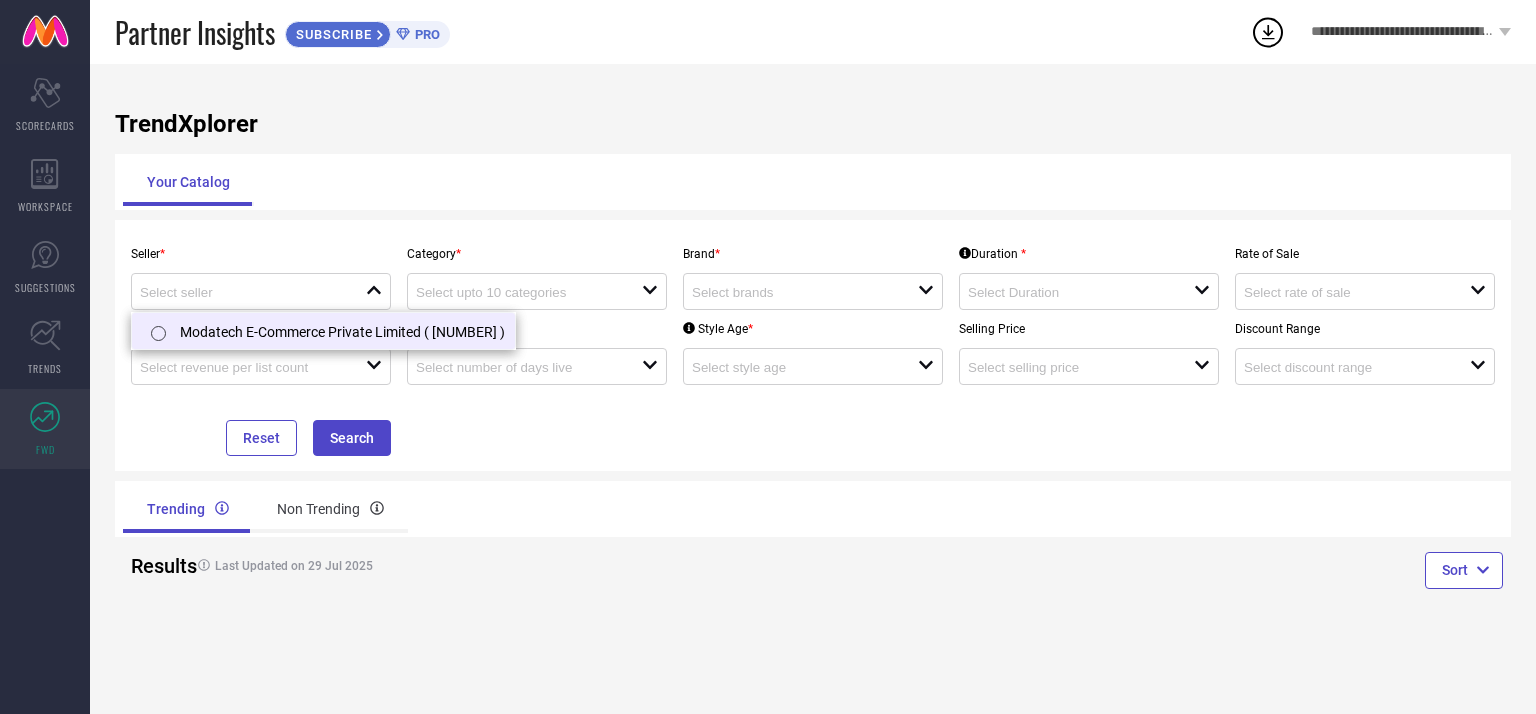 click on "Modatech E-Commerce Private Limited ( [NUMBER] )" at bounding box center (323, 331) 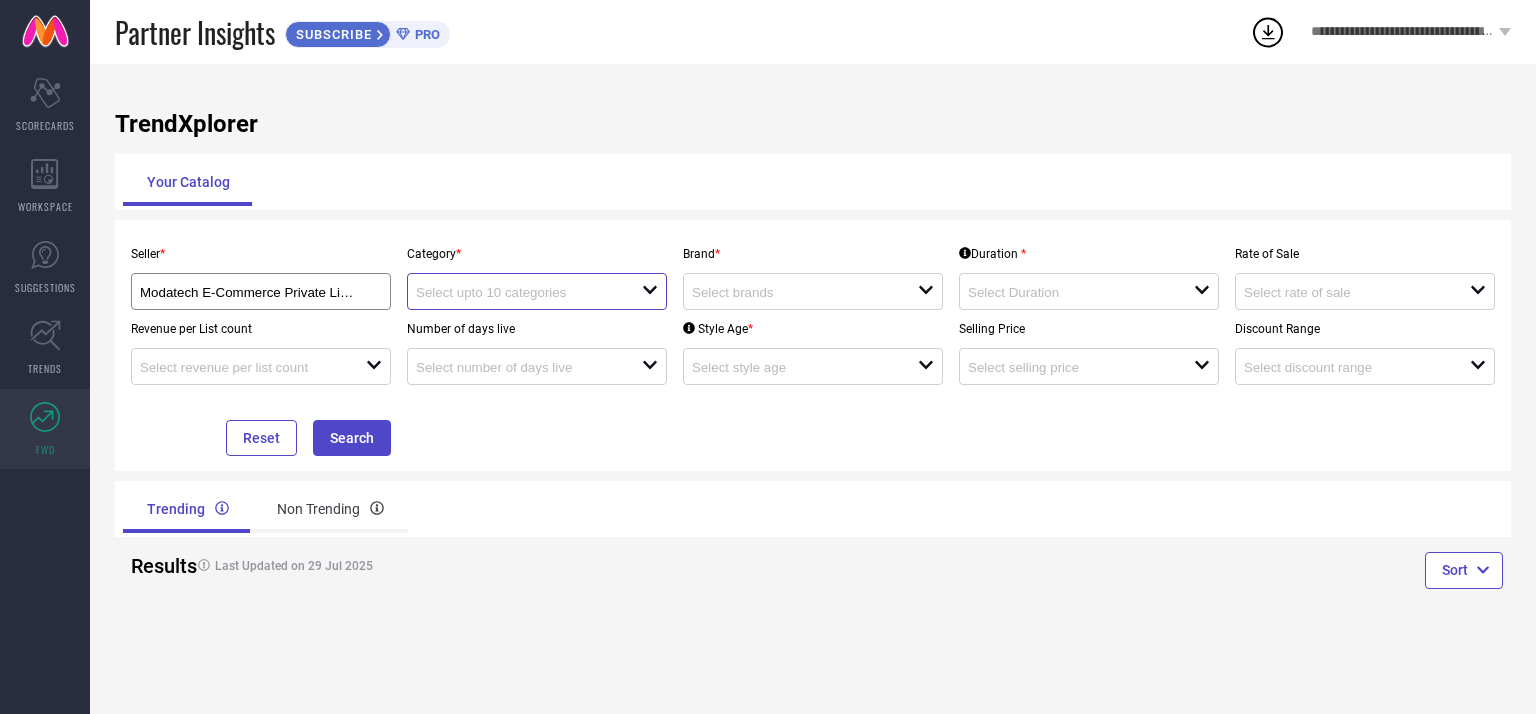 click at bounding box center [517, 292] 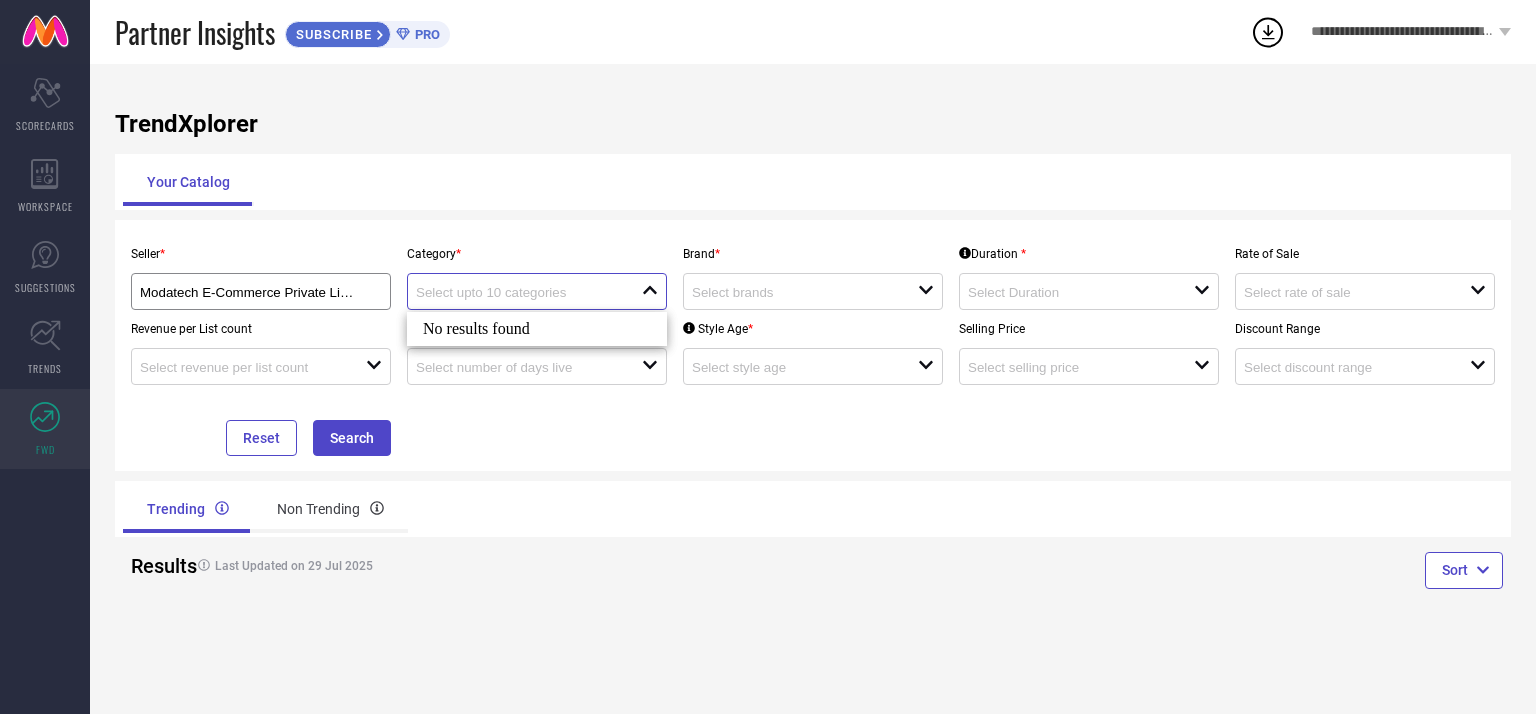 click at bounding box center (517, 292) 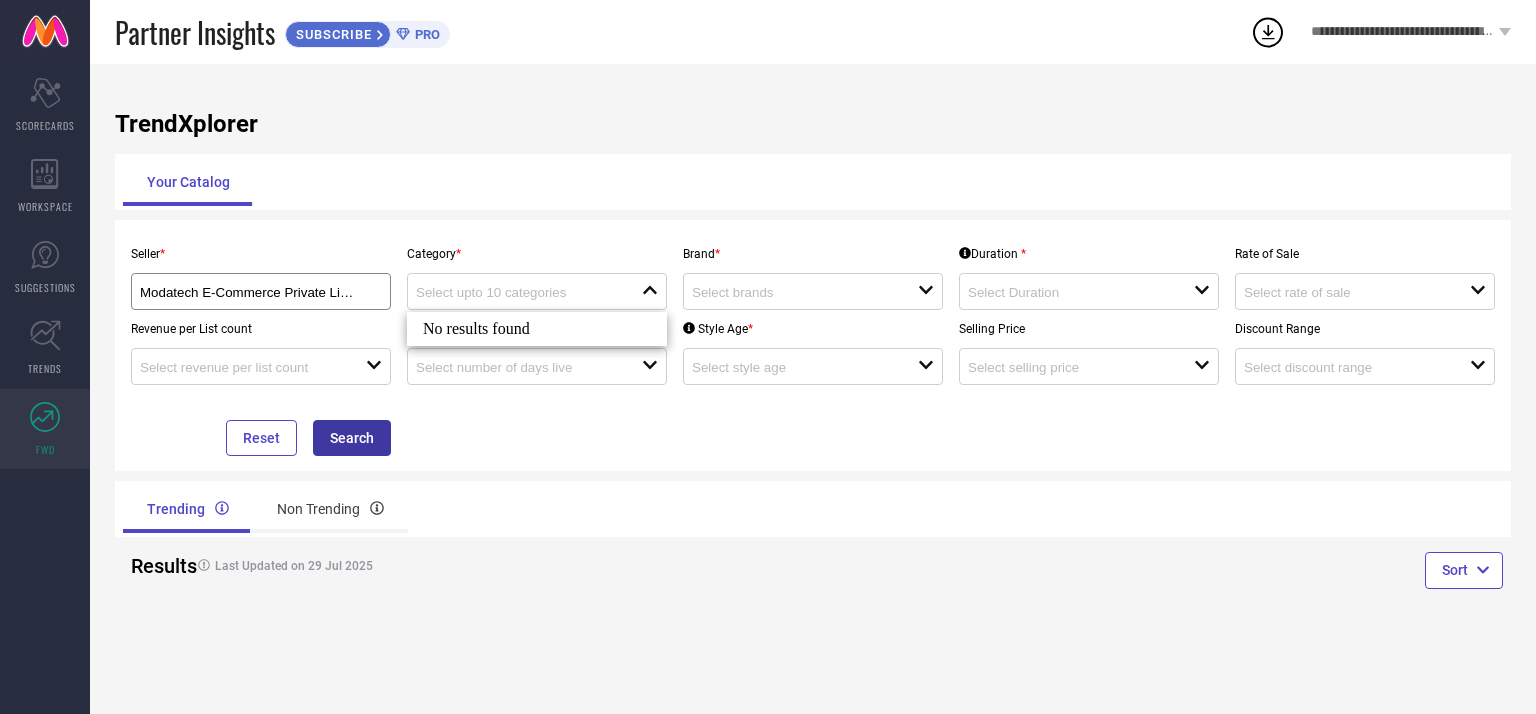 click on "Search" at bounding box center (352, 438) 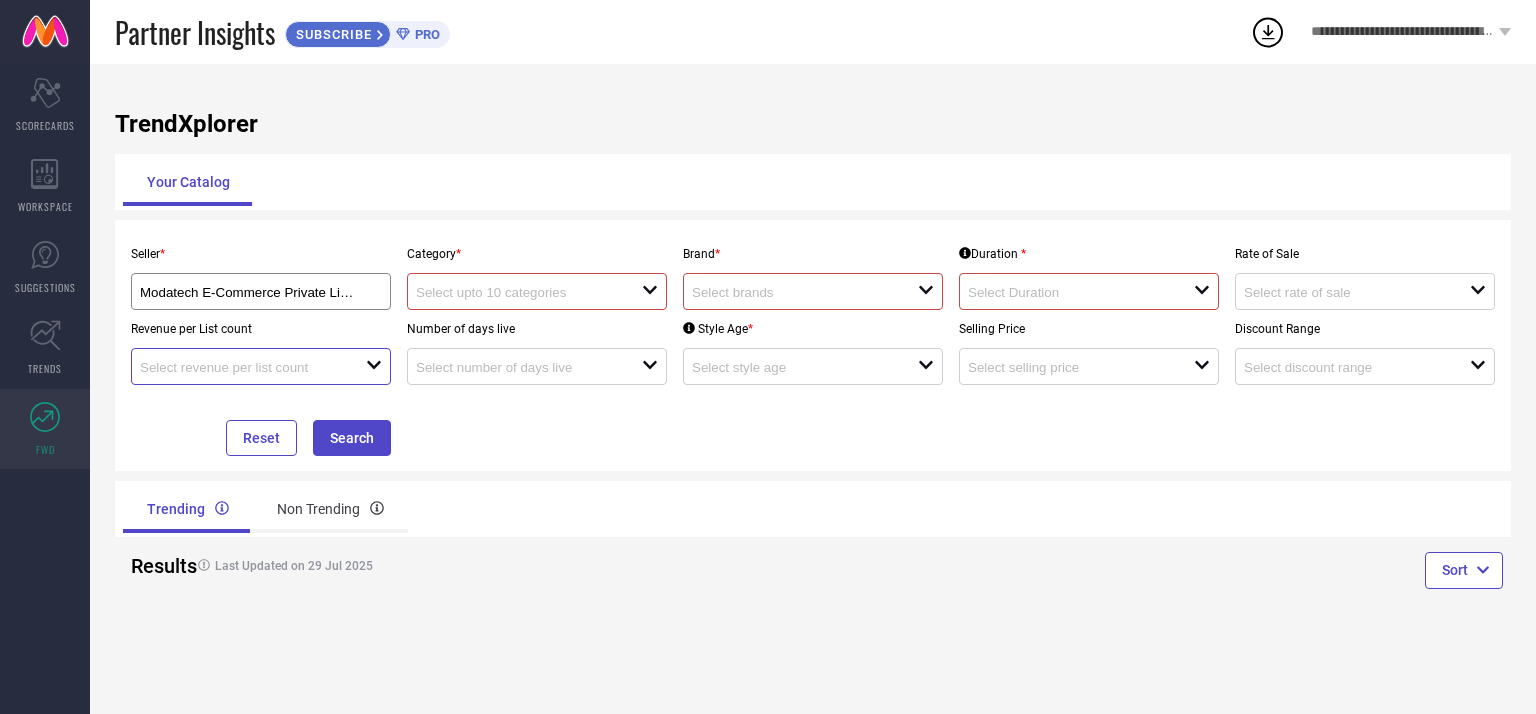 click at bounding box center (241, 367) 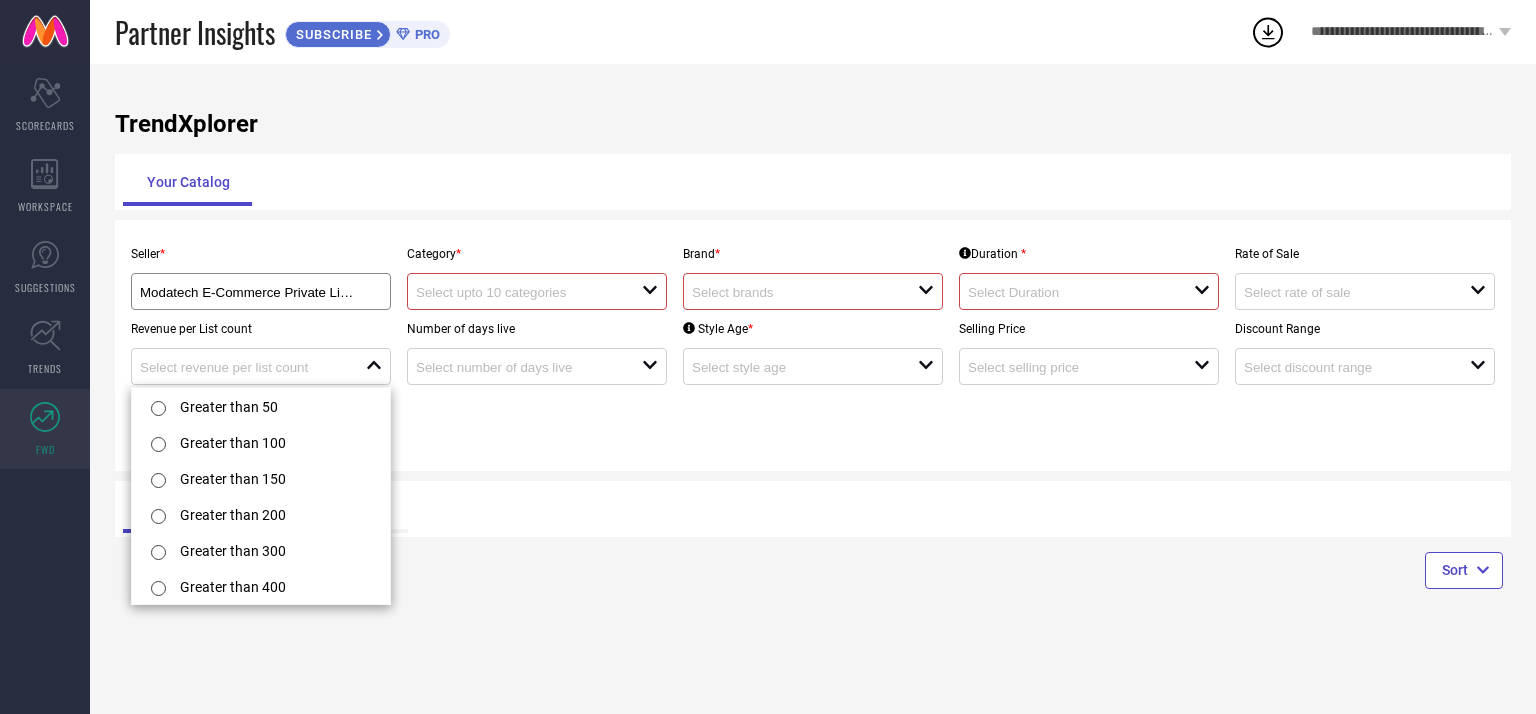 click on "Seller * Modatech E-Commerce Private Limited ( [NUMBER] ) Category * open Brand * open Duration * open Rate of Sale open Revenue per List count close Number of days live open Style Age * open Selling Price open Discount Range open Reset Search" at bounding box center (813, 345) 